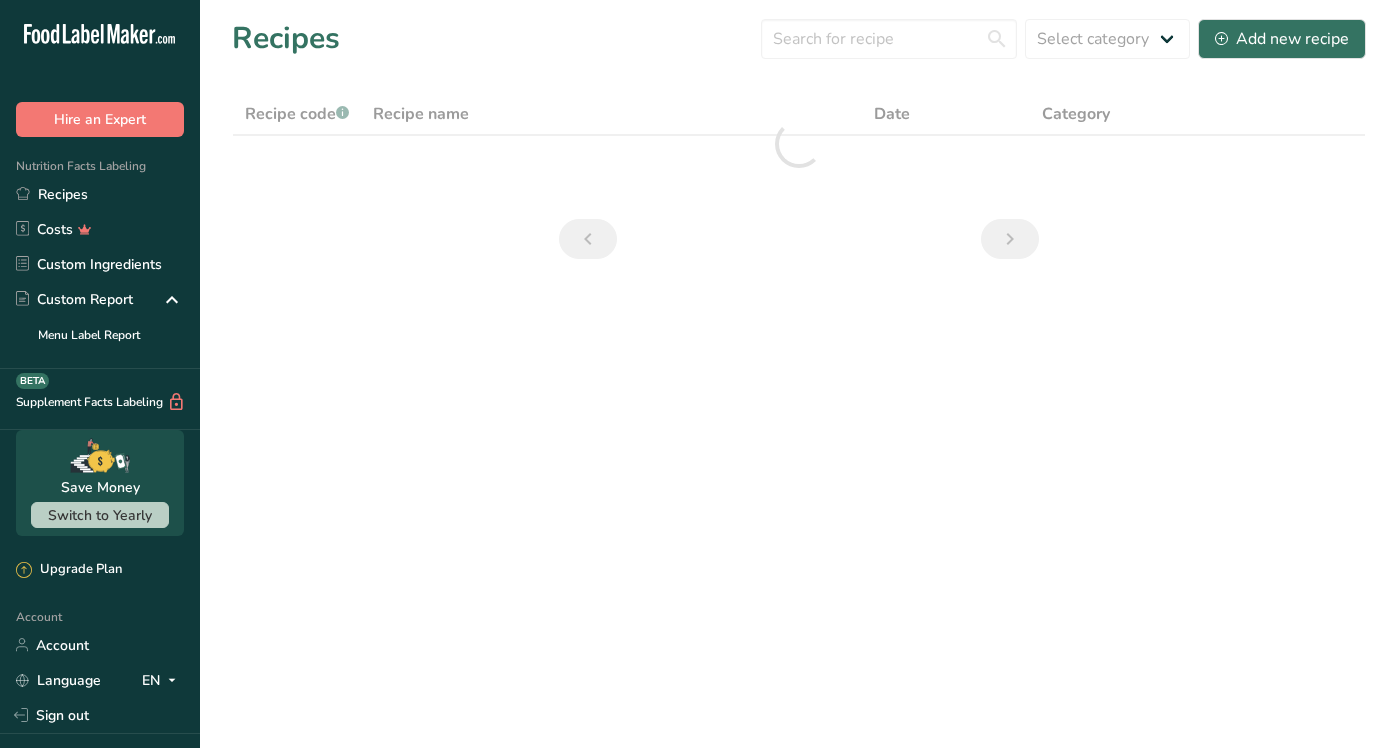 scroll, scrollTop: 0, scrollLeft: 0, axis: both 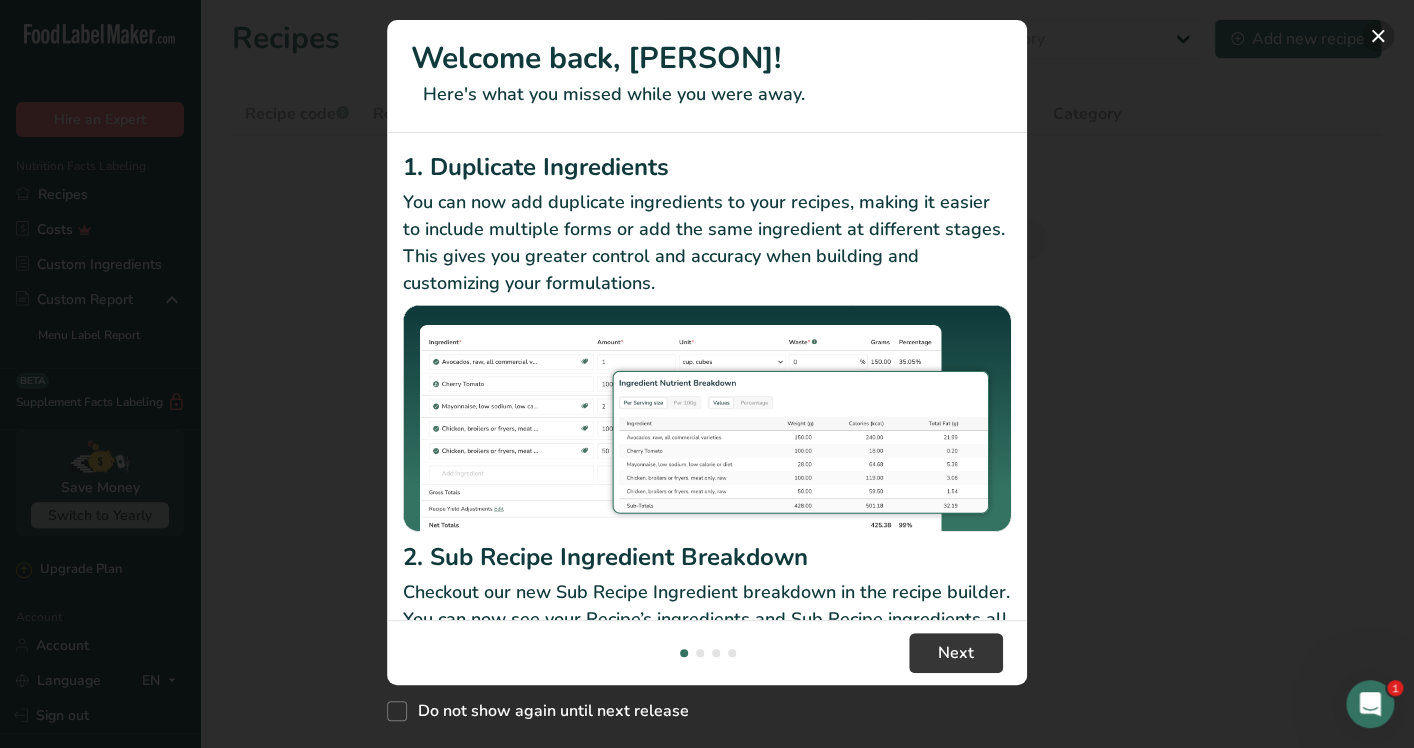 click at bounding box center (1378, 36) 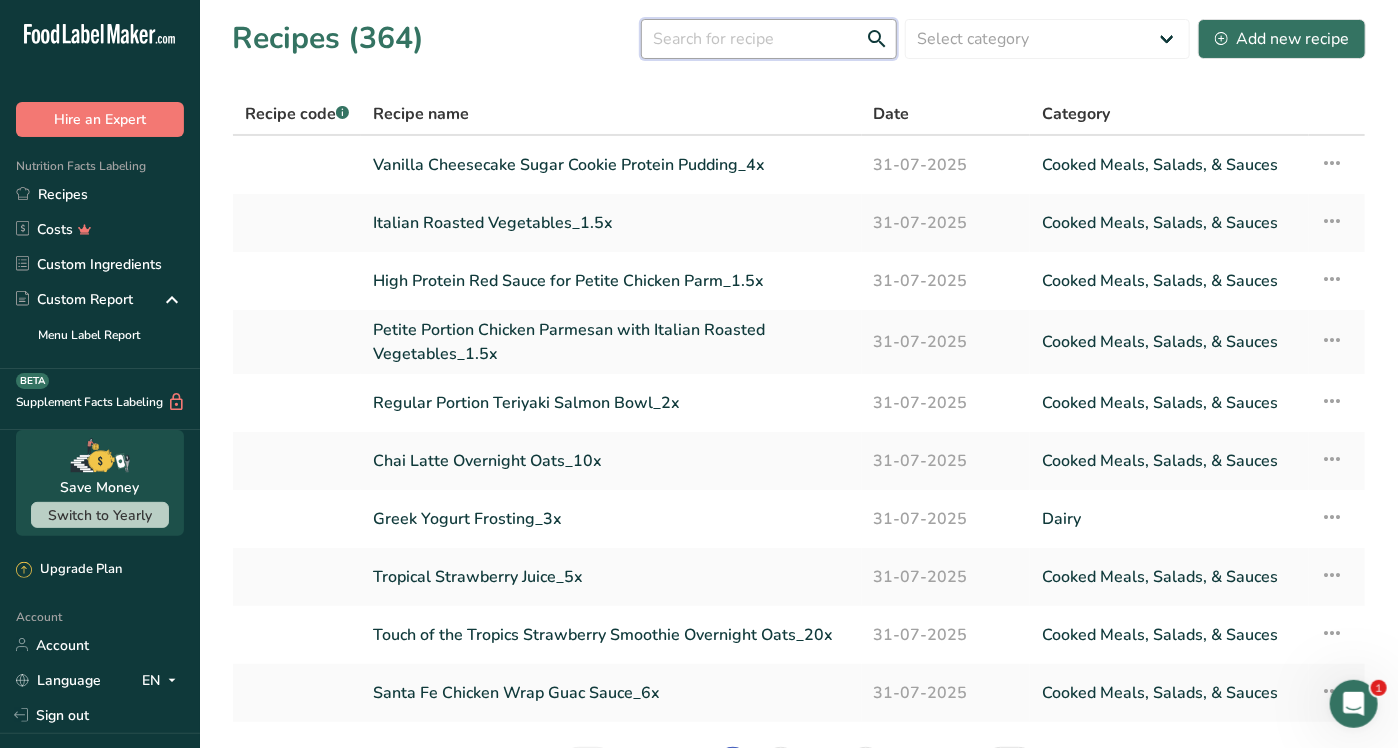 click at bounding box center (769, 39) 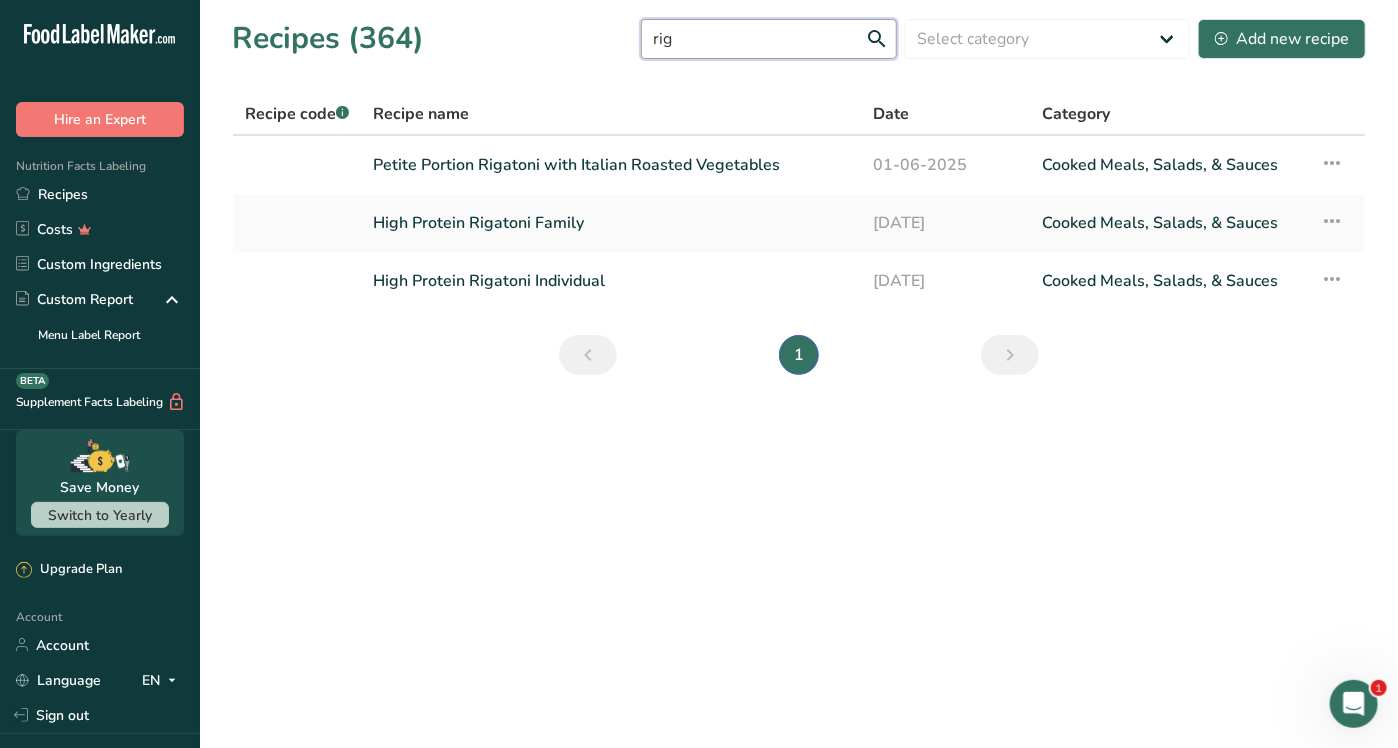 click on "rig" at bounding box center [769, 39] 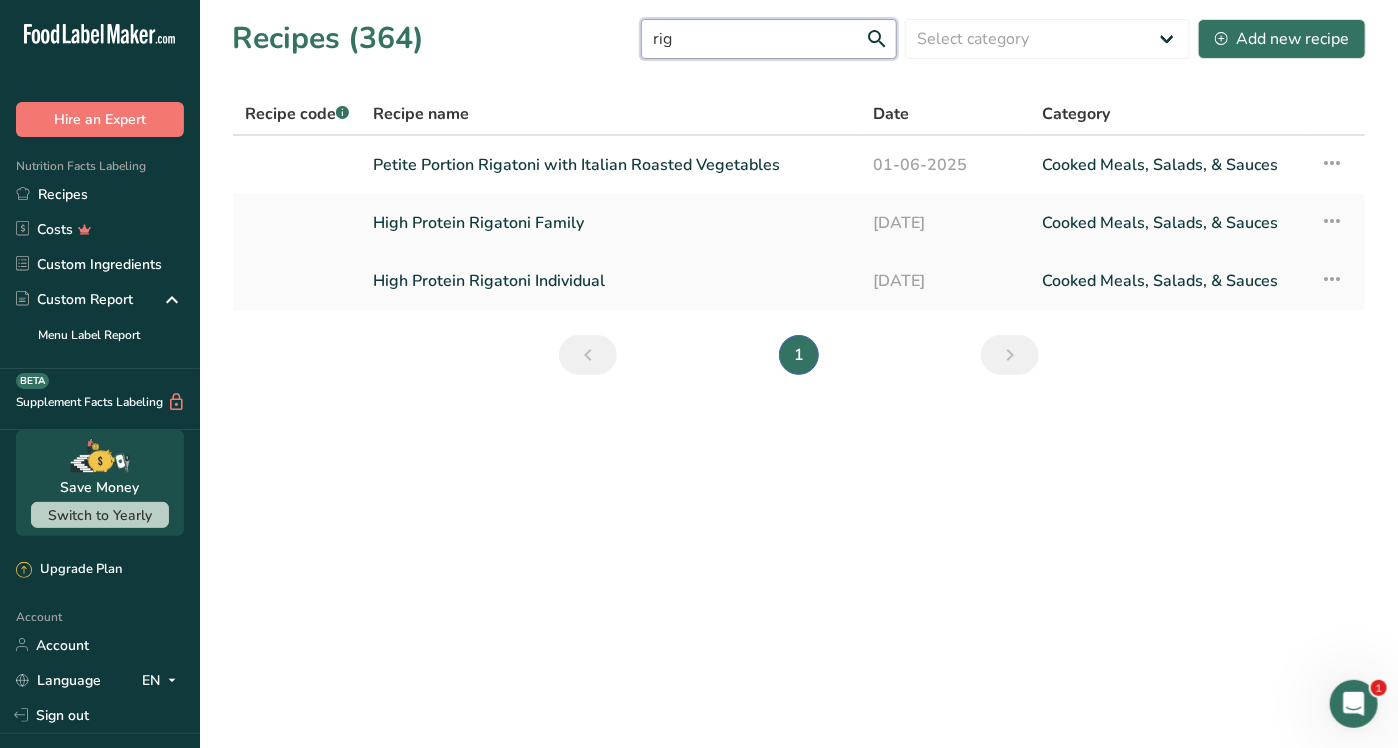 type on "rig" 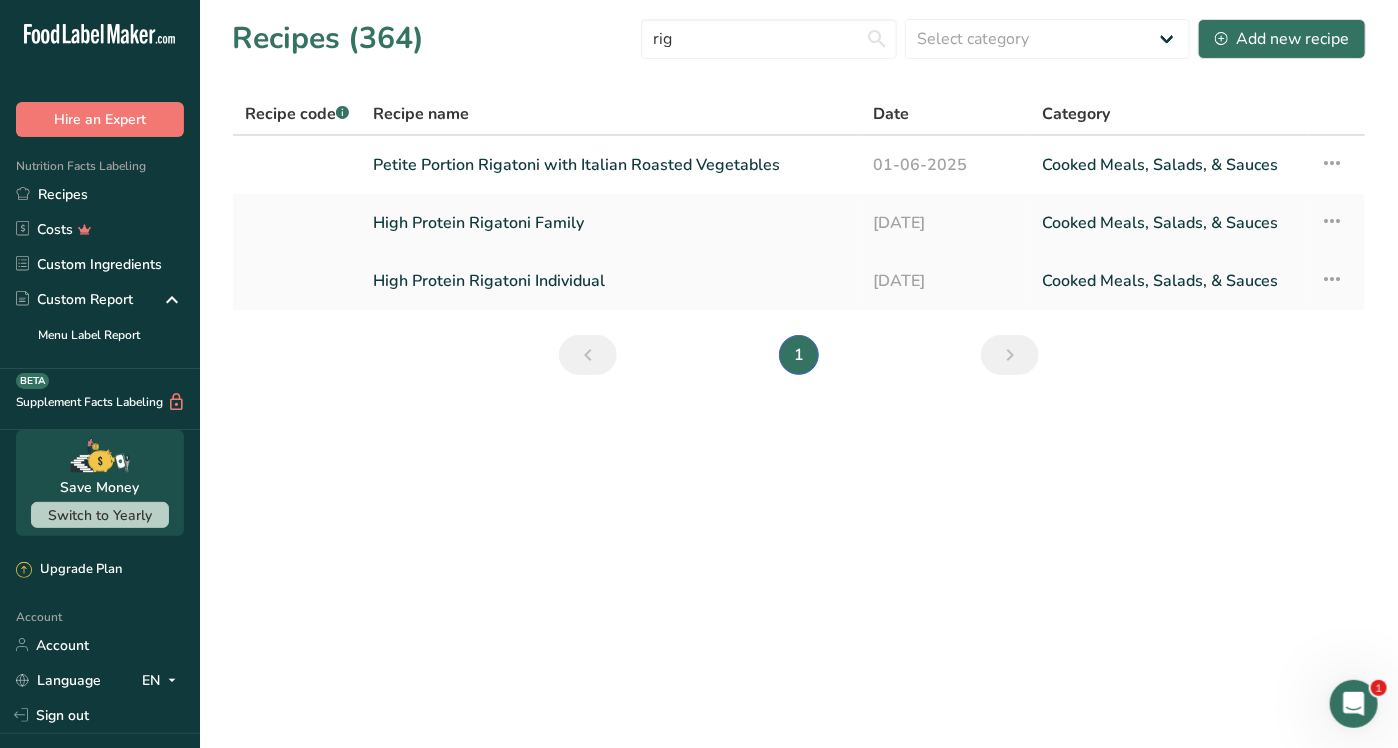 click on "High Protein Rigatoni Individual" at bounding box center (611, 281) 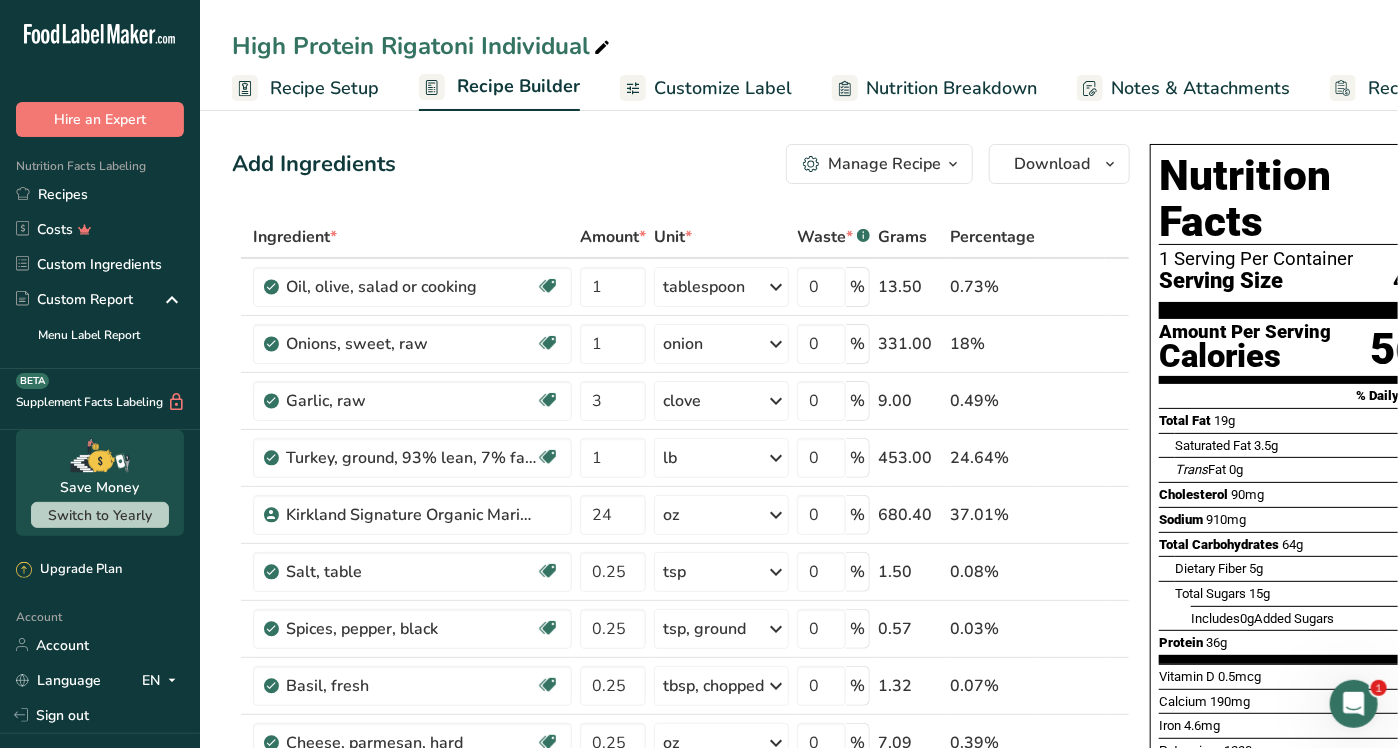 click on "Recipe Setup" at bounding box center (324, 88) 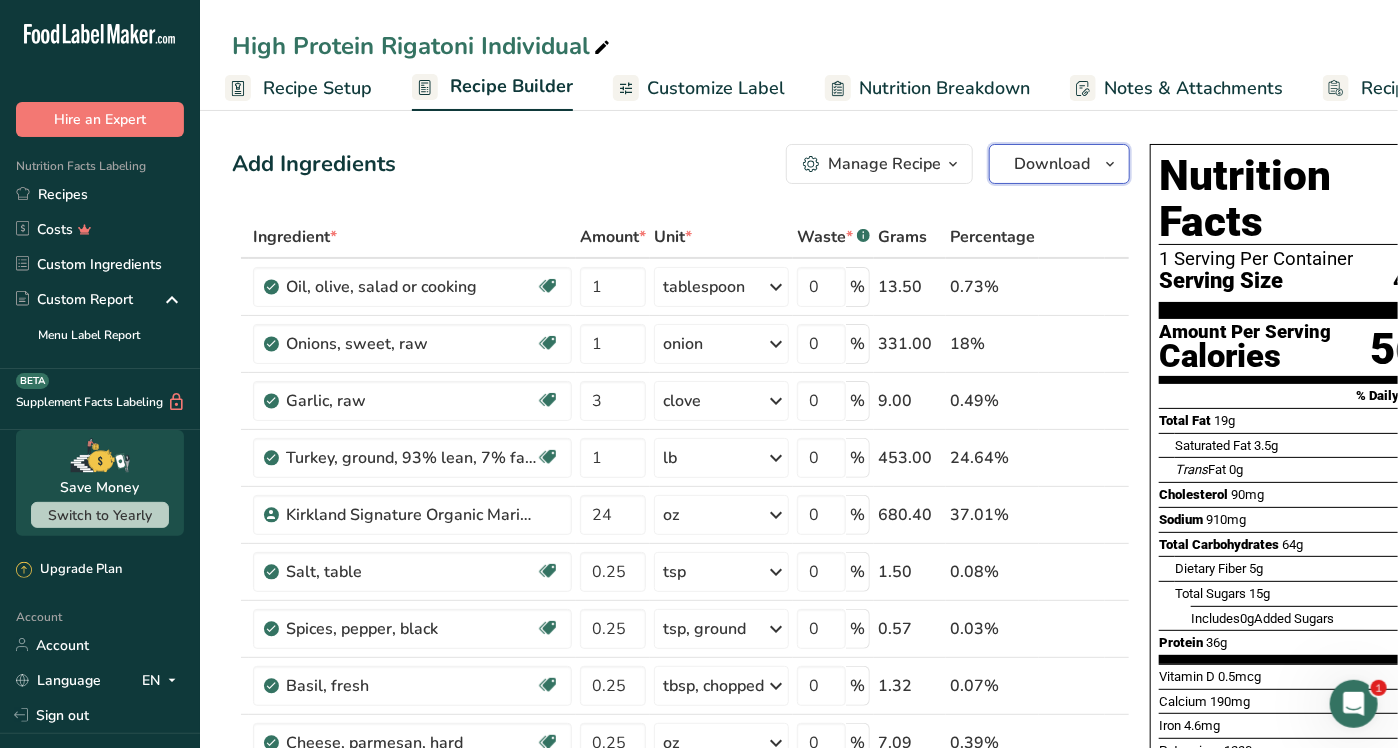 click on "Download" at bounding box center (1052, 164) 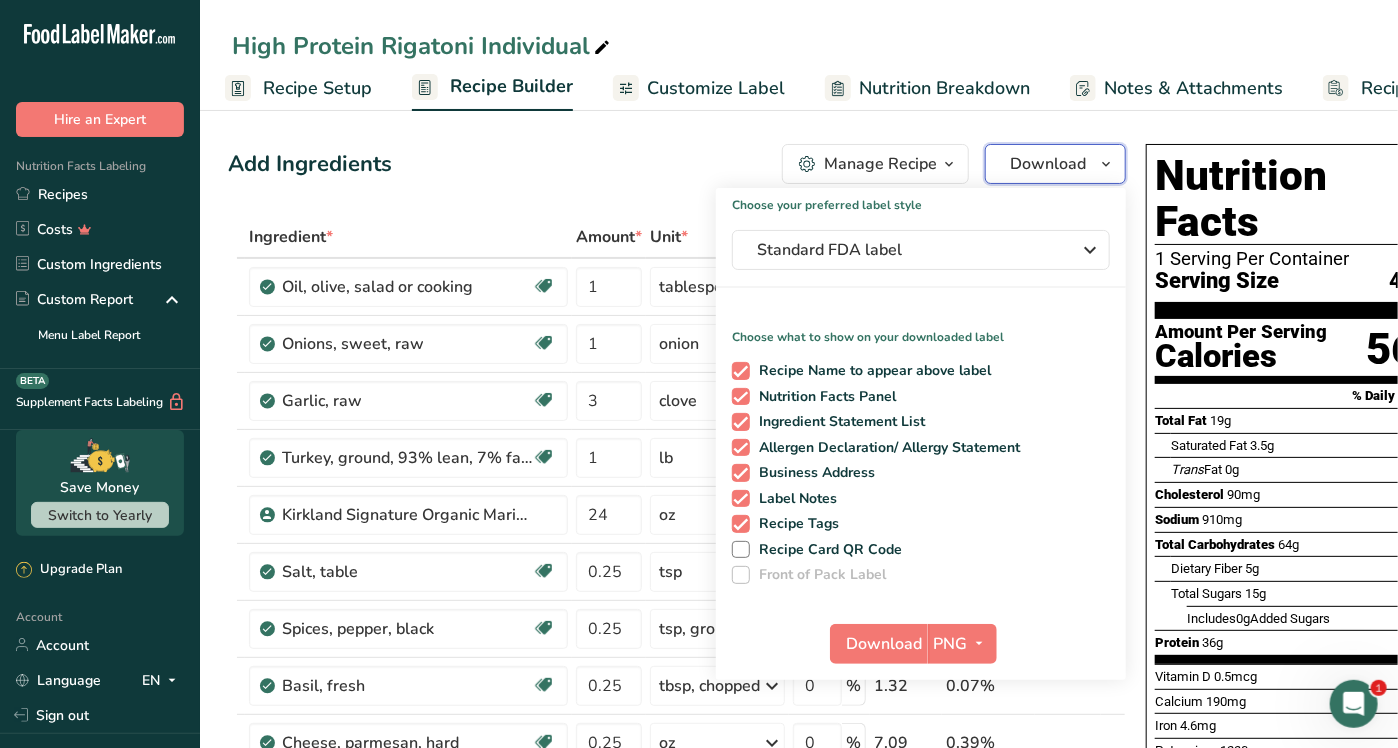 scroll, scrollTop: 0, scrollLeft: 0, axis: both 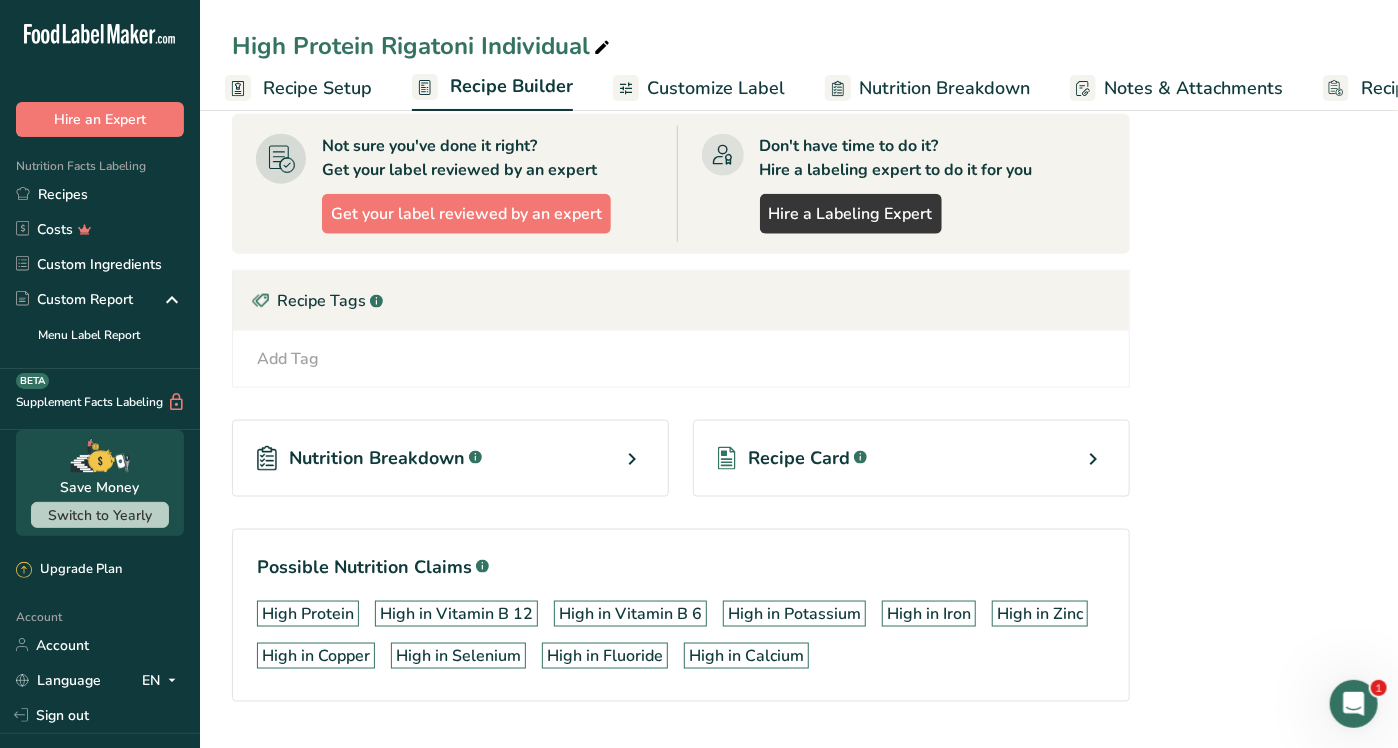 click at bounding box center [1093, 459] 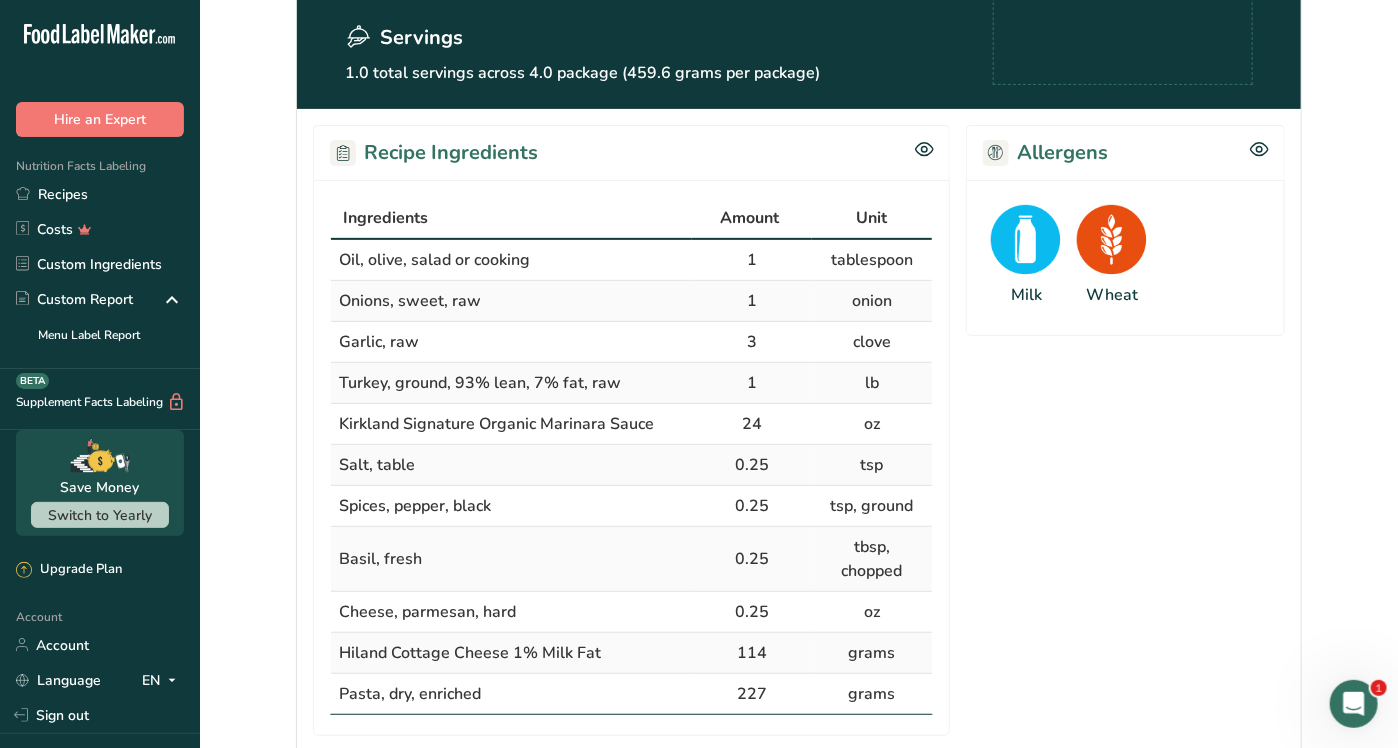 scroll, scrollTop: 250, scrollLeft: 0, axis: vertical 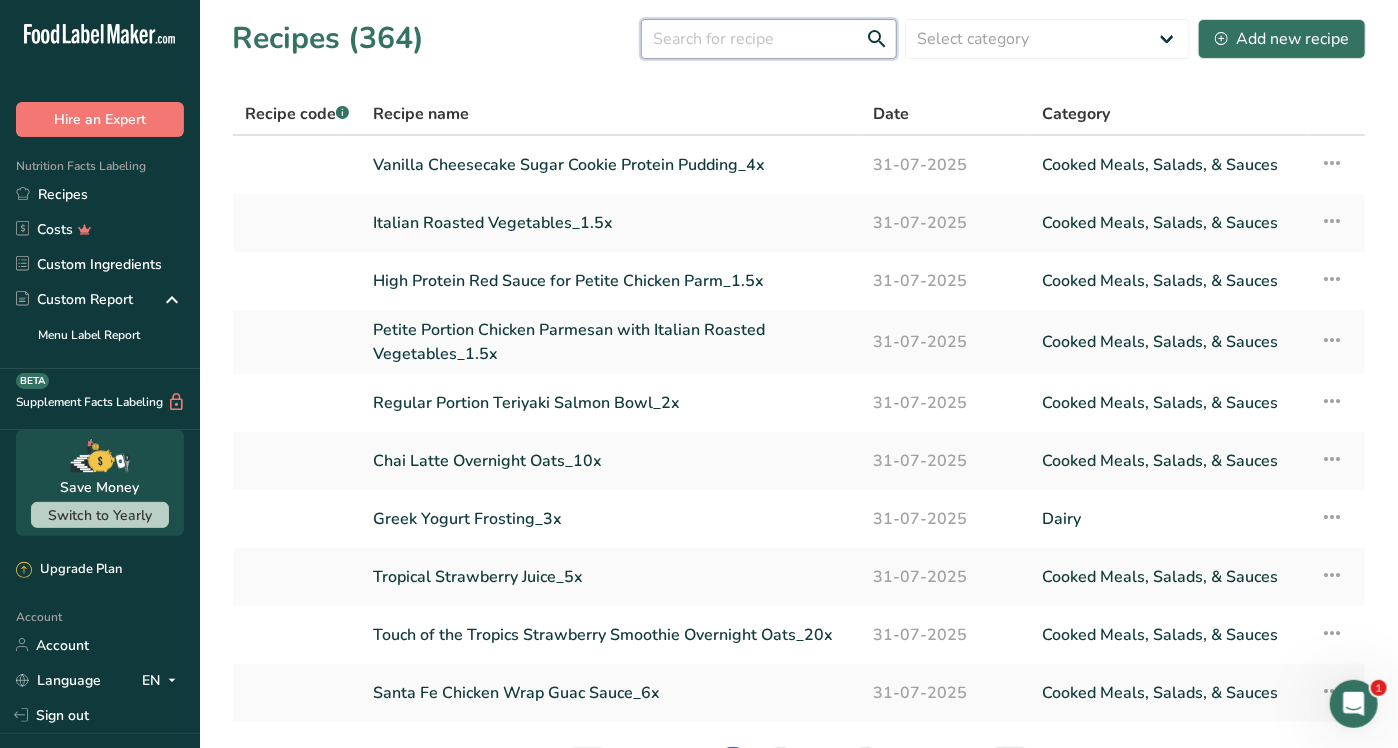 click at bounding box center [769, 39] 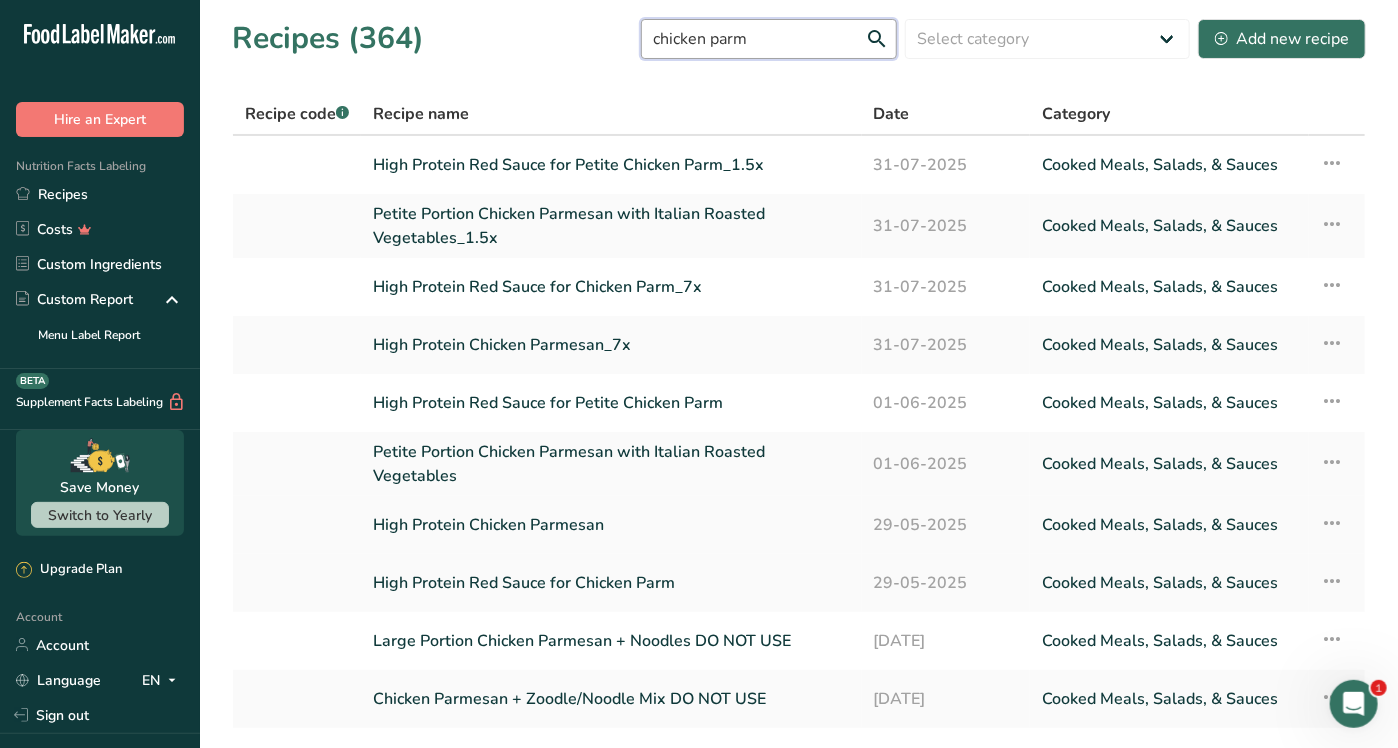 type on "chicken parm" 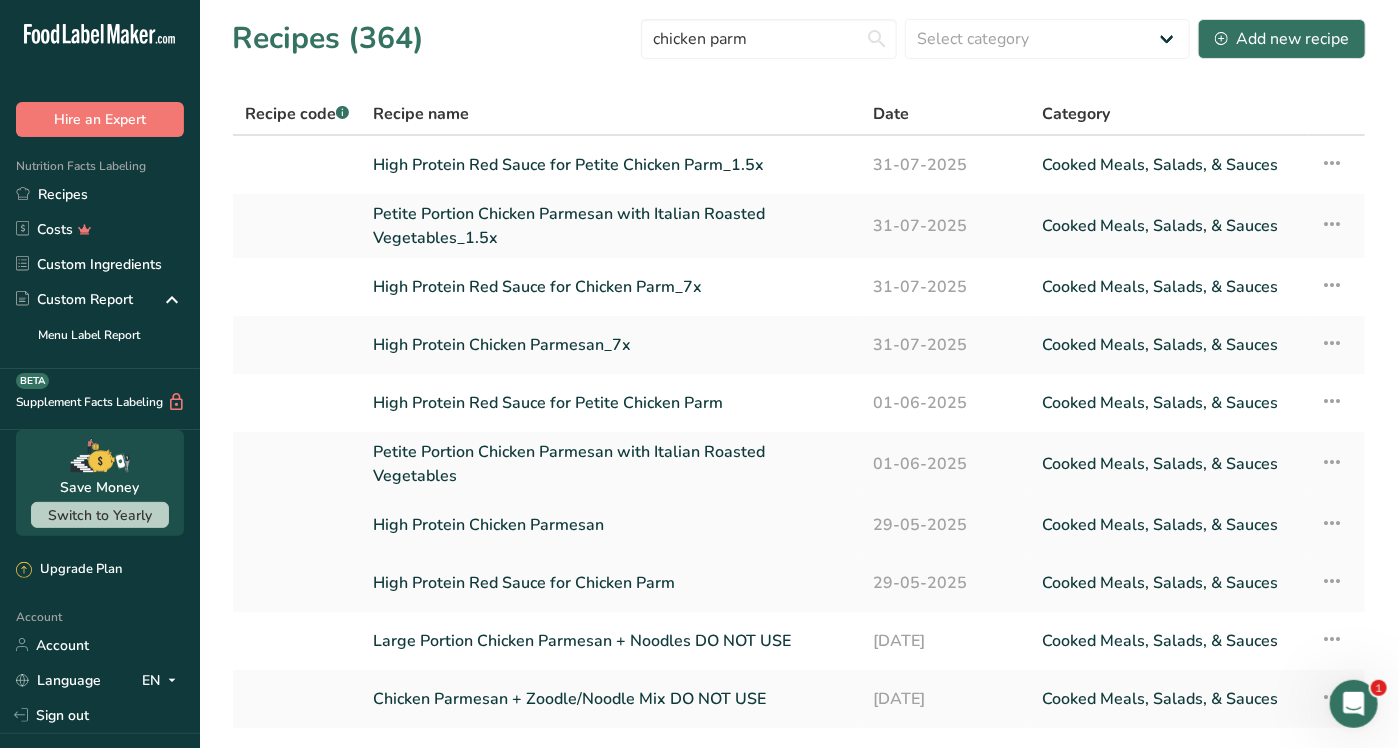 click on "High Protein Chicken Parmesan" at bounding box center (611, 525) 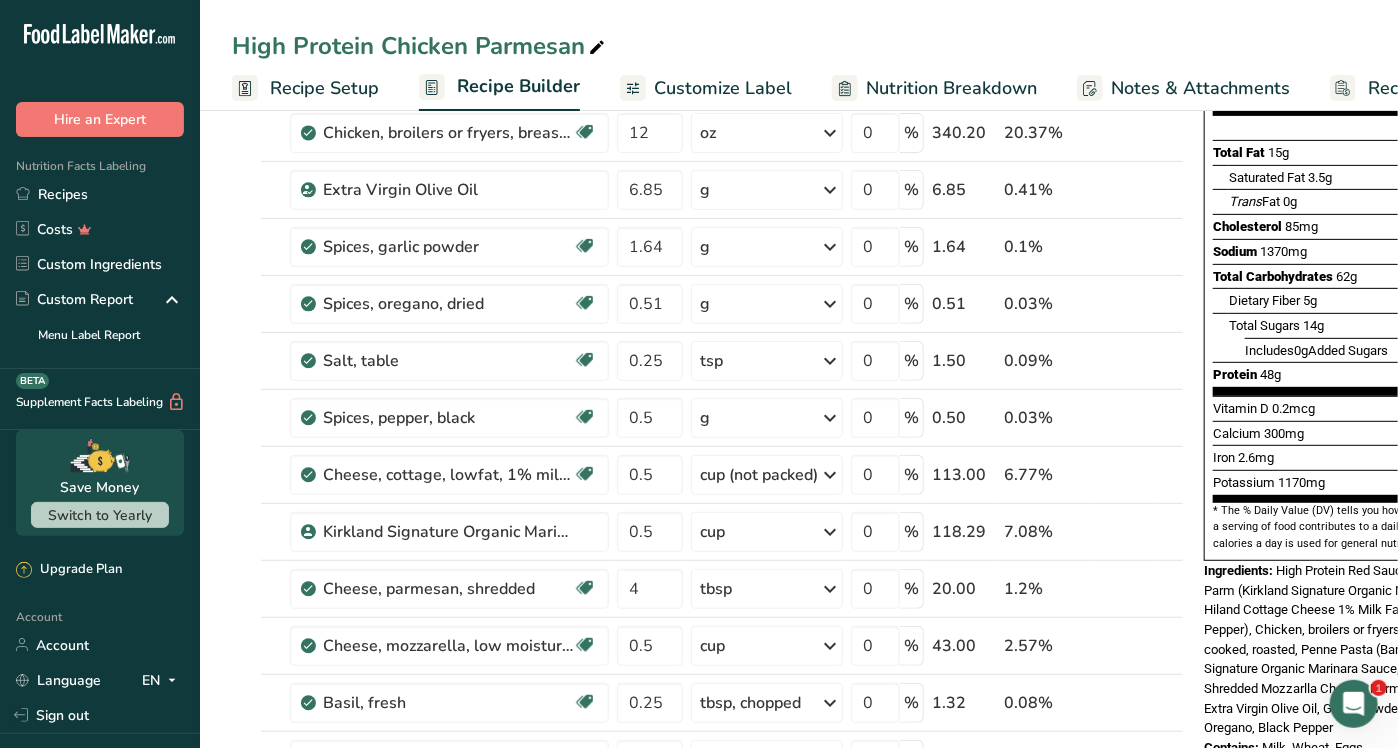 scroll, scrollTop: 288, scrollLeft: 0, axis: vertical 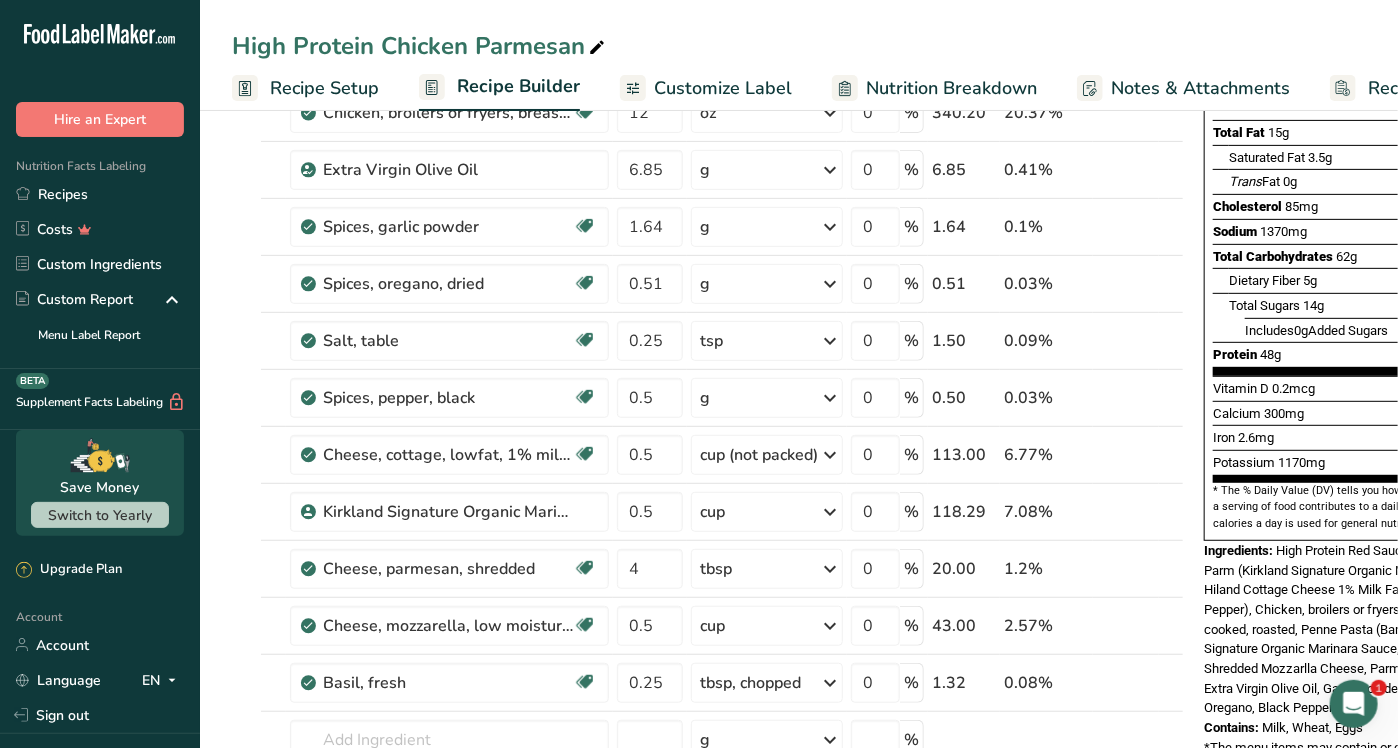 click on "Recipe Setup" at bounding box center (324, 88) 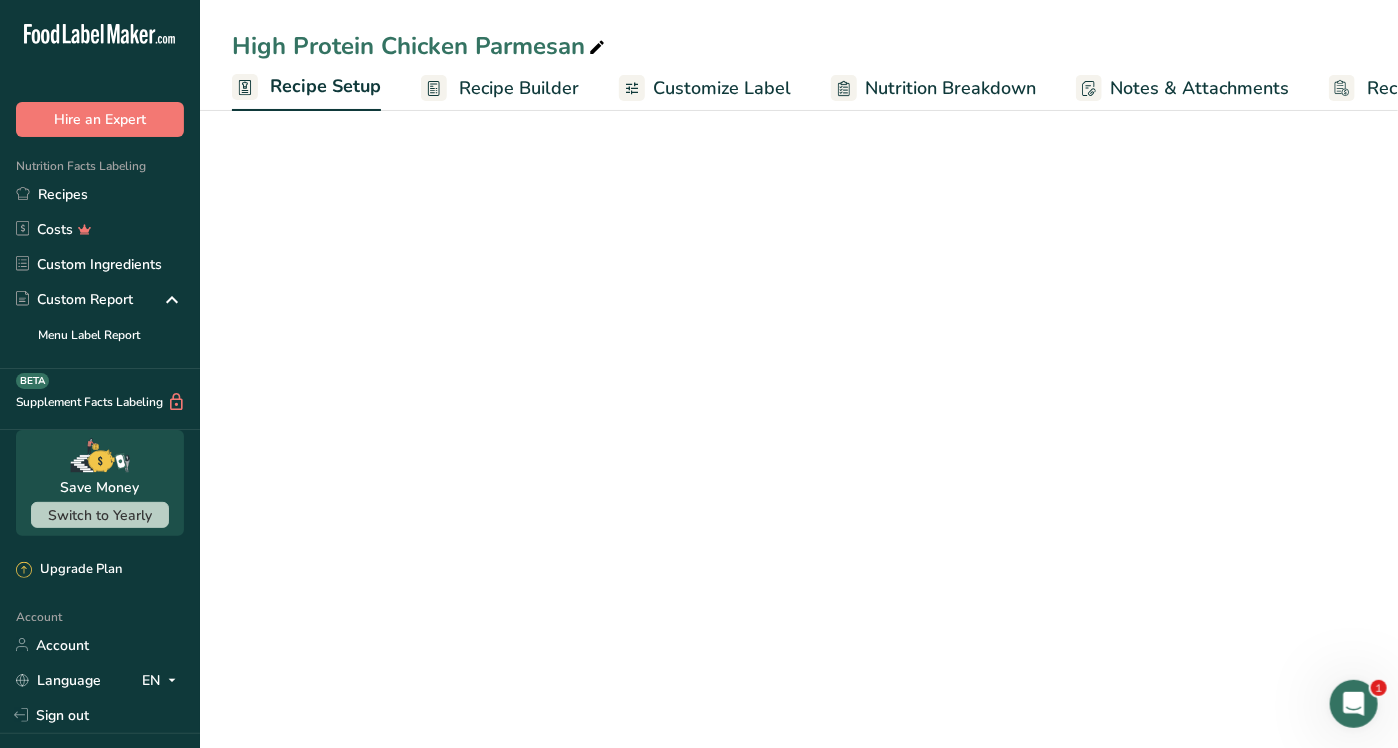 scroll, scrollTop: 0, scrollLeft: 7, axis: horizontal 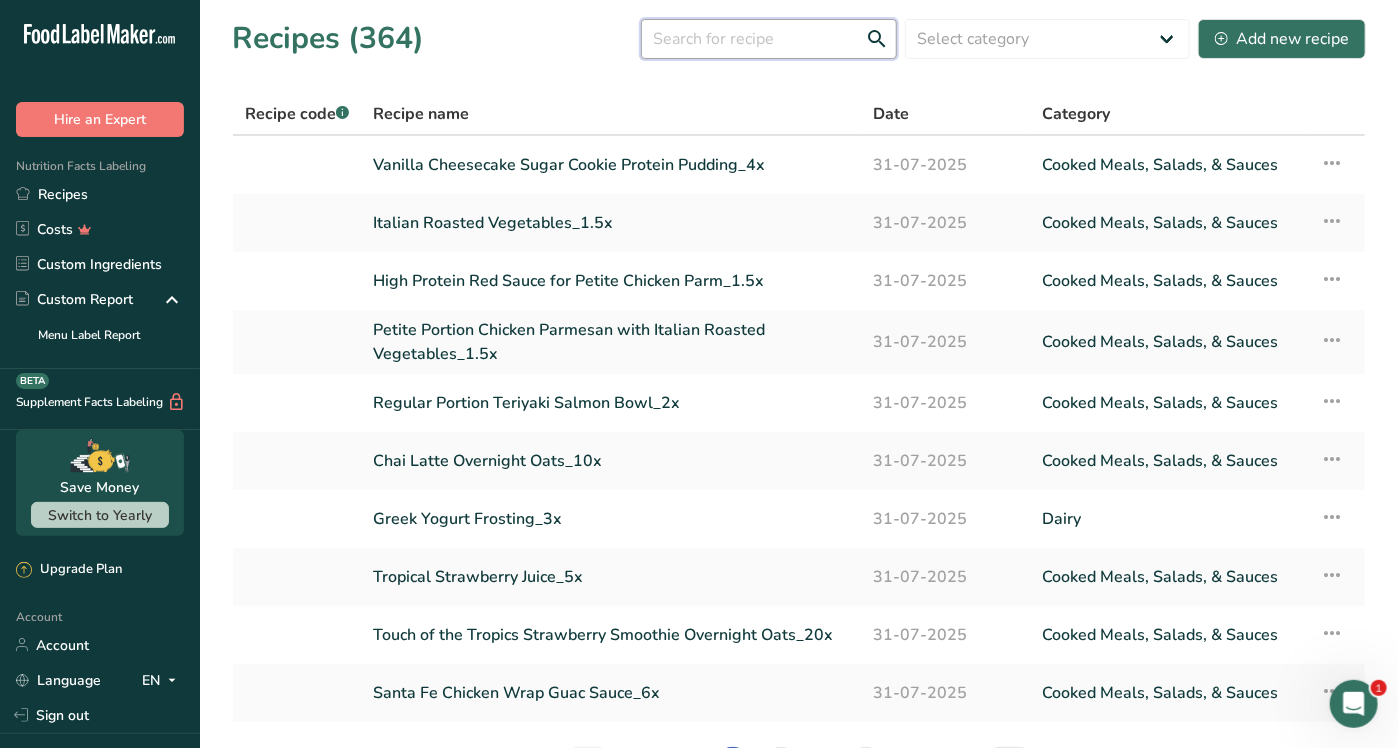 click at bounding box center [769, 39] 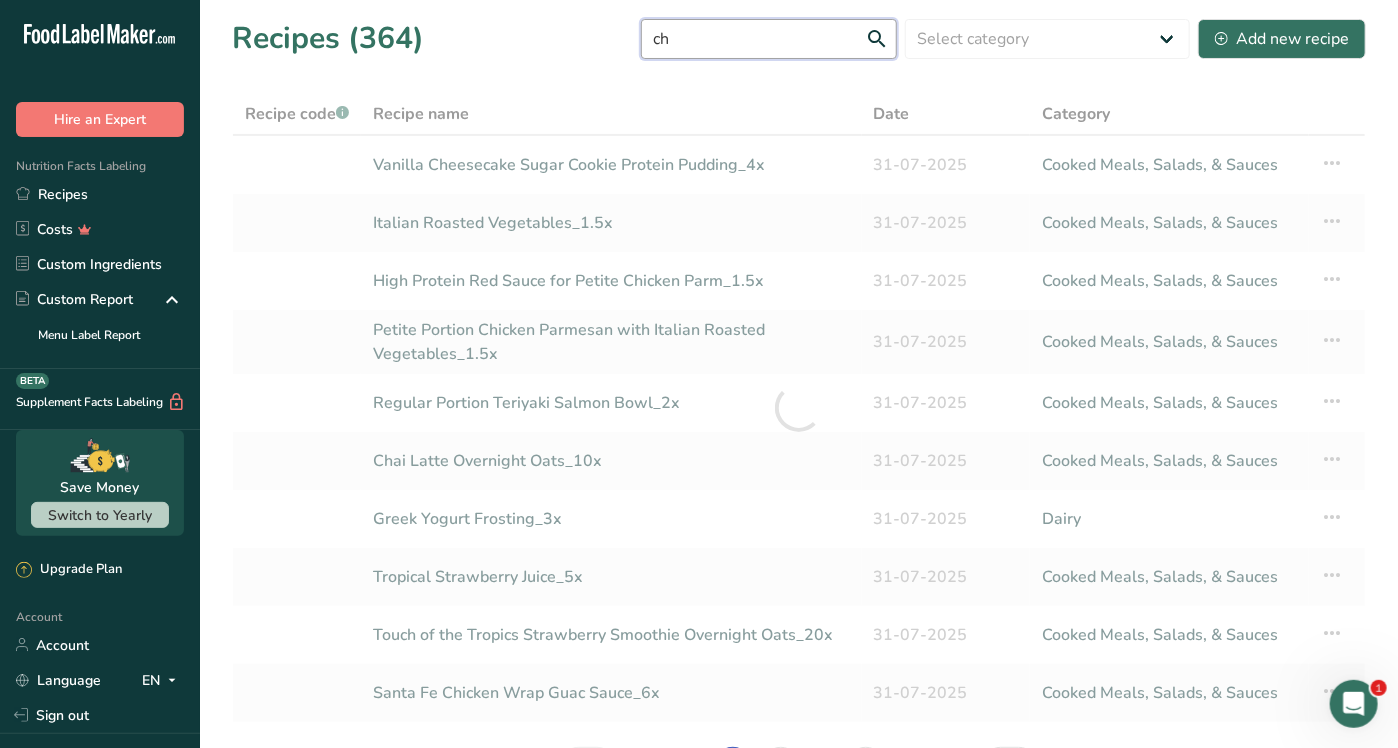 type on "c" 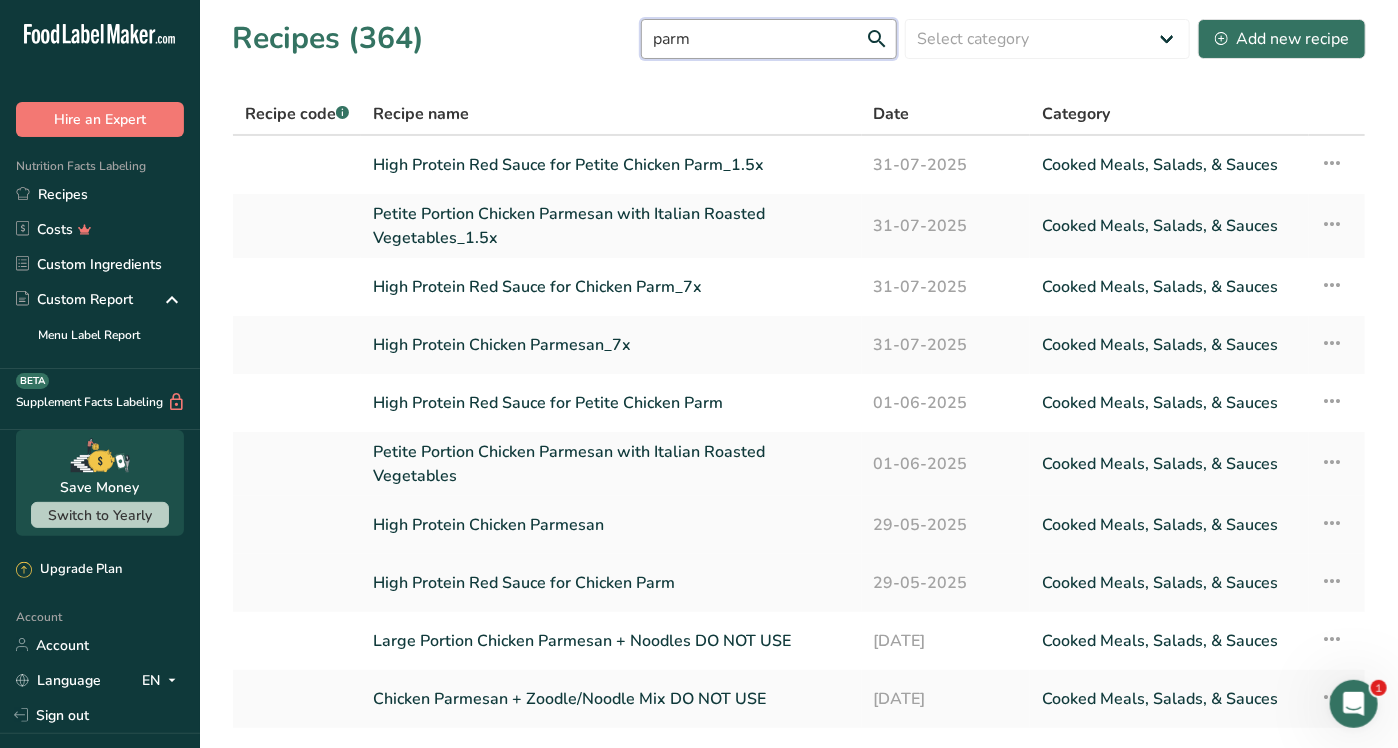 type on "parm" 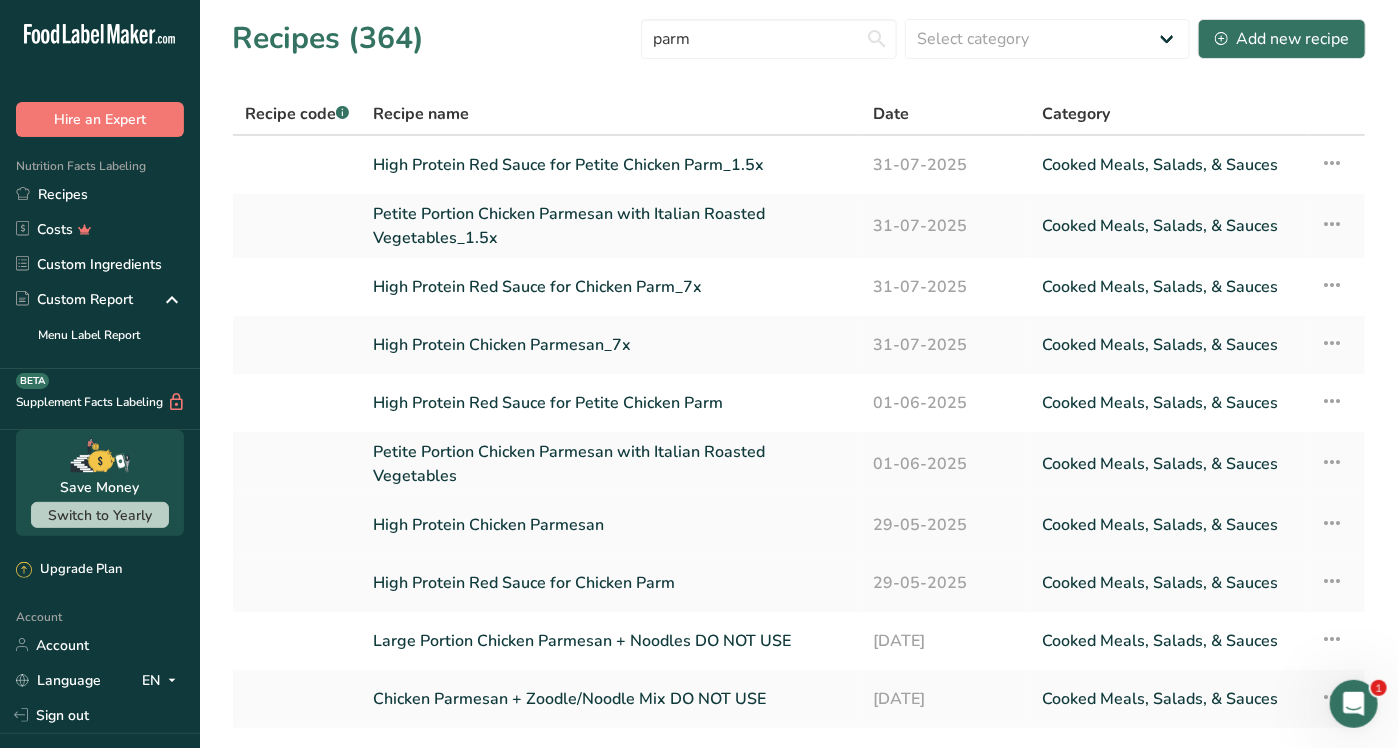 click on "High Protein Chicken Parmesan" at bounding box center (611, 525) 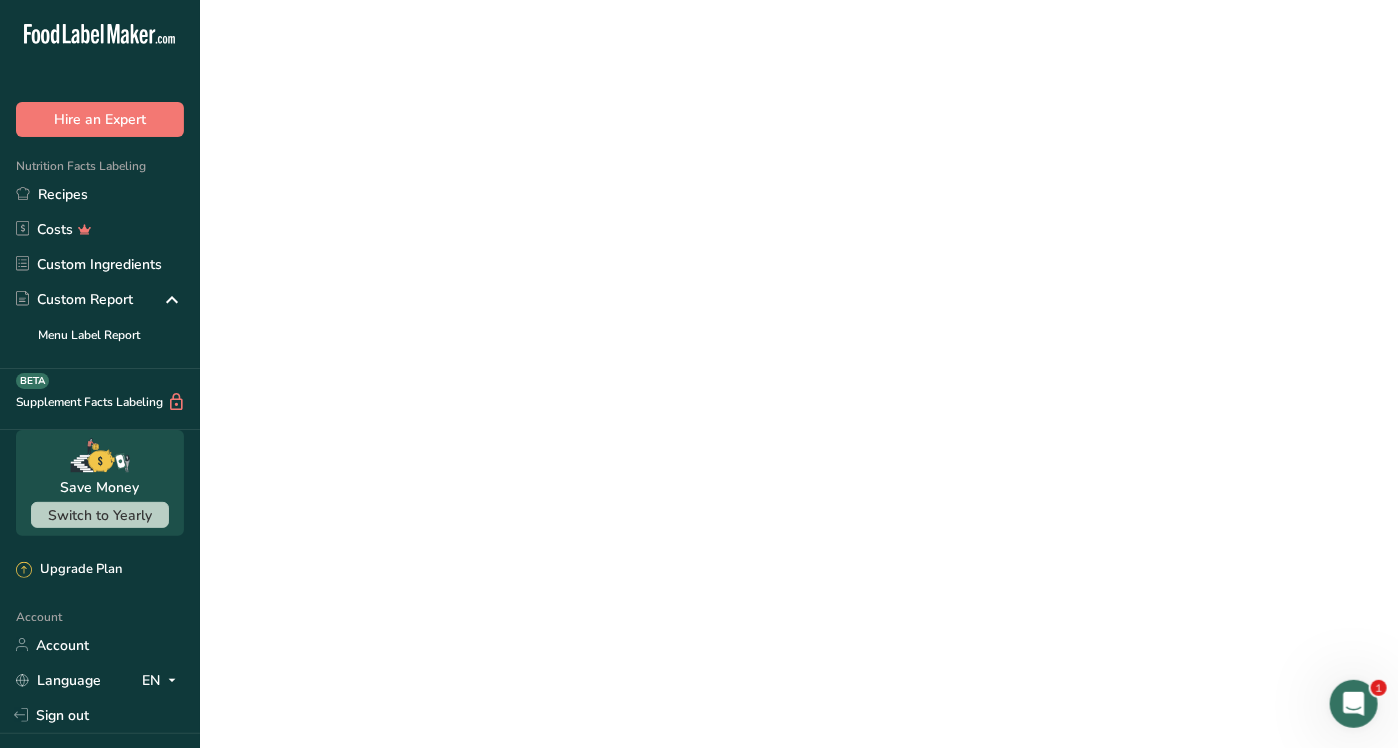 click on "High Protein Chicken Parmesan" at bounding box center [611, 525] 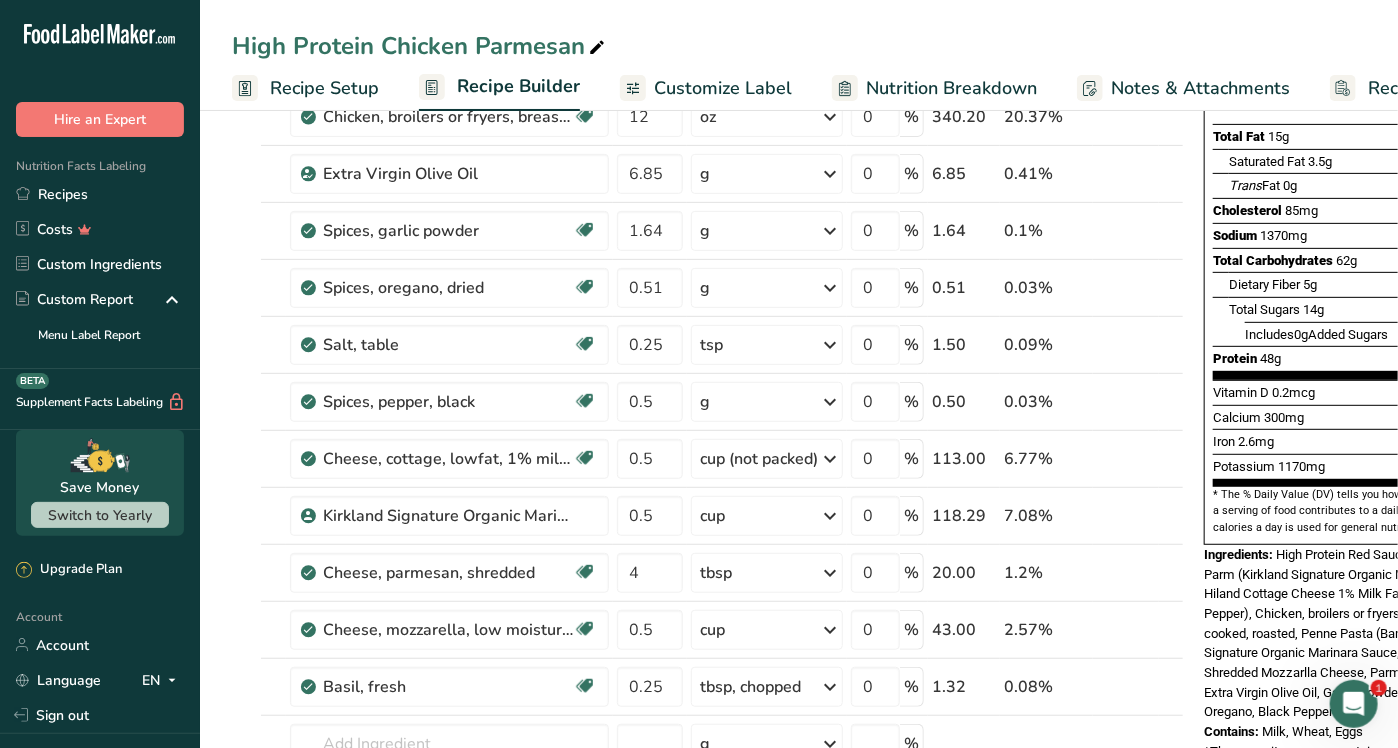 scroll, scrollTop: 292, scrollLeft: 0, axis: vertical 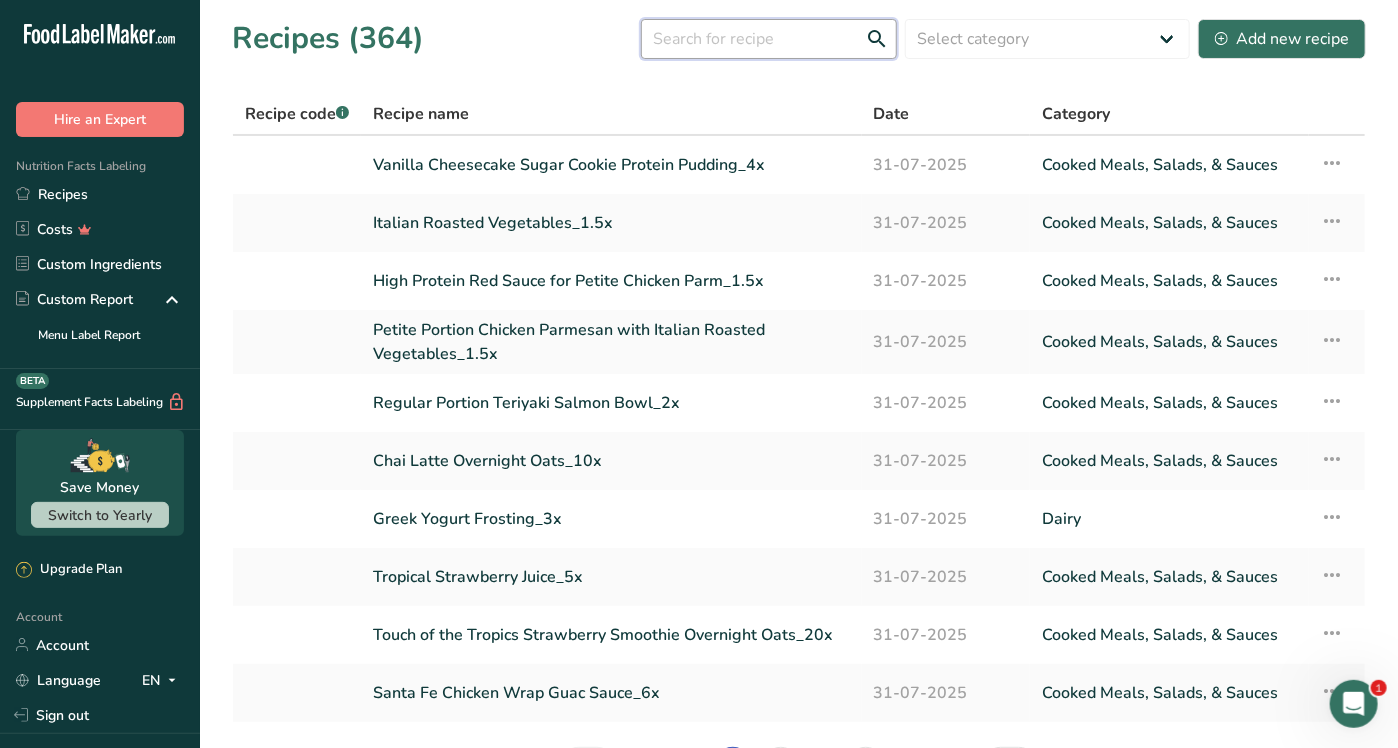 click at bounding box center [769, 39] 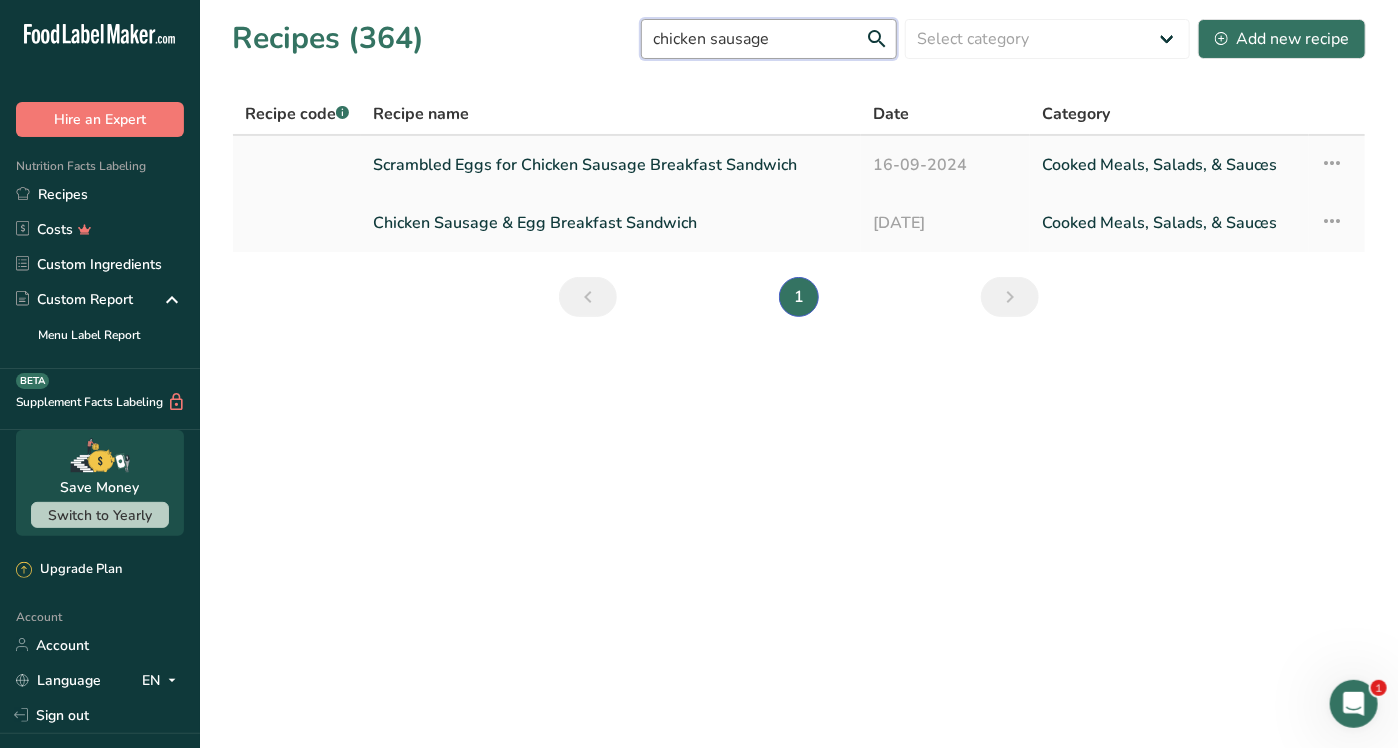 type on "chicken sausage" 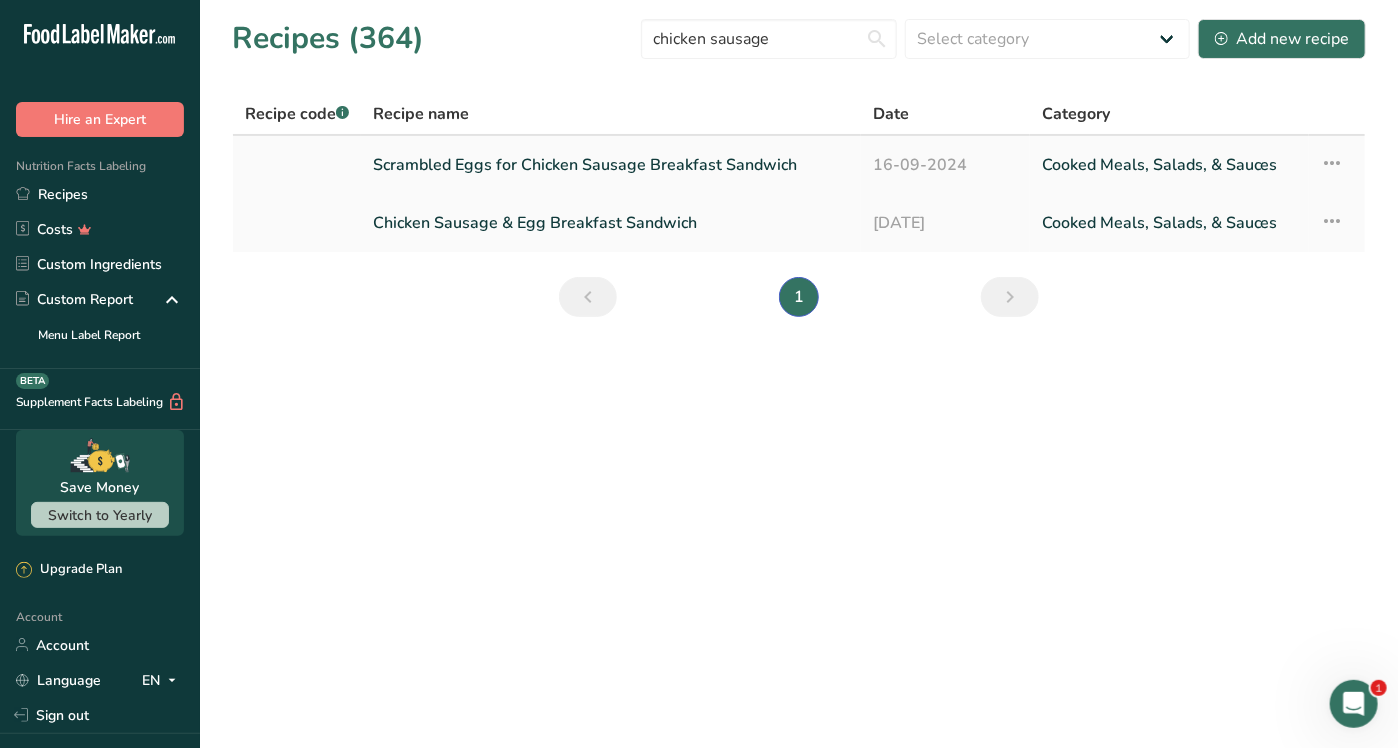 click on "Scrambled Eggs for Chicken Sausage Breakfast Sandwich" at bounding box center [611, 165] 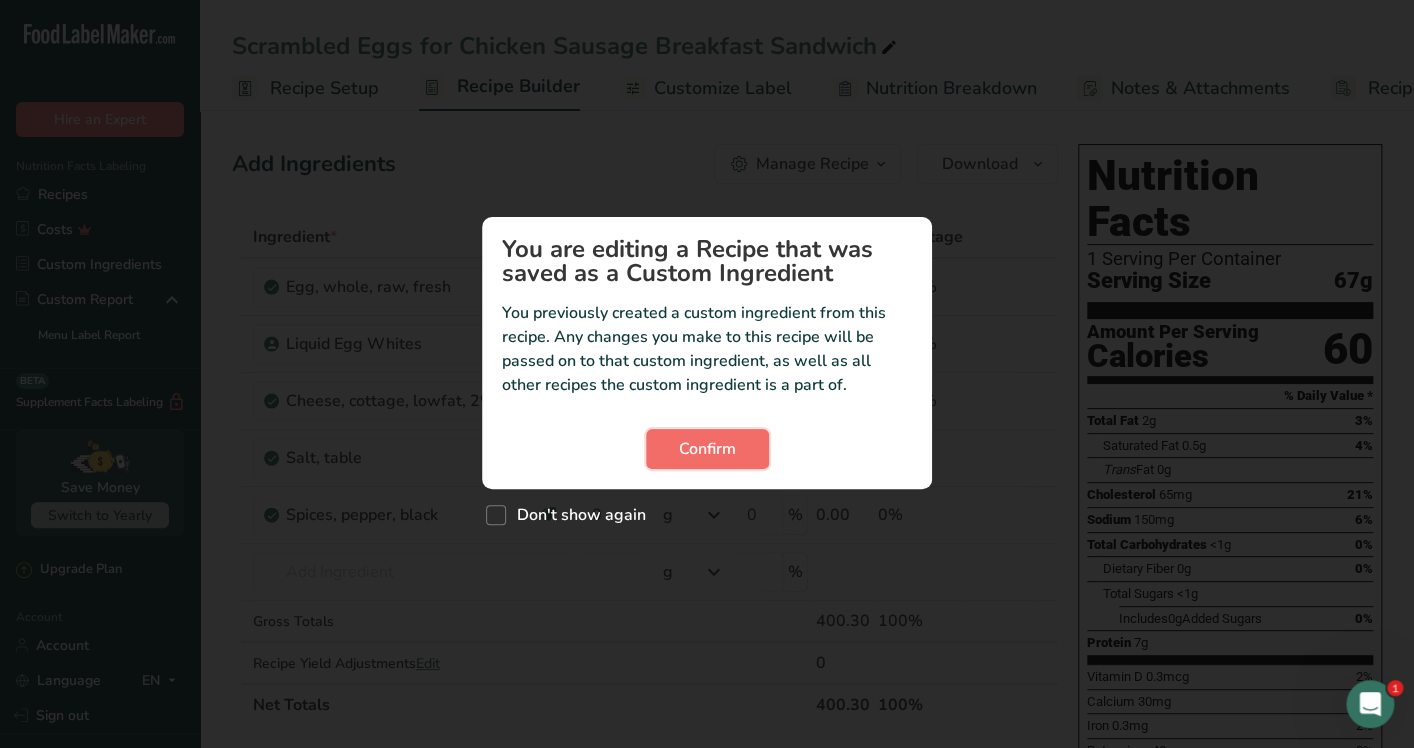 click on "Confirm" at bounding box center [707, 449] 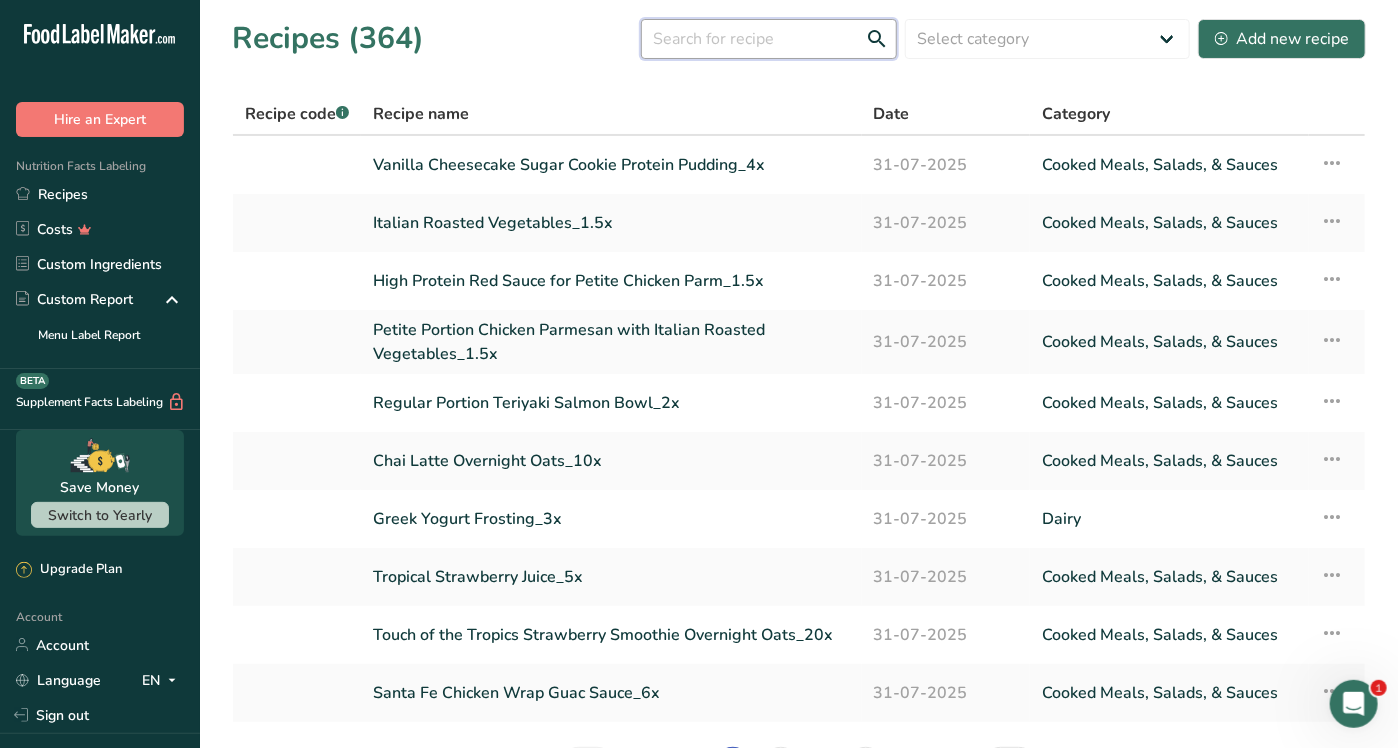 click at bounding box center (769, 39) 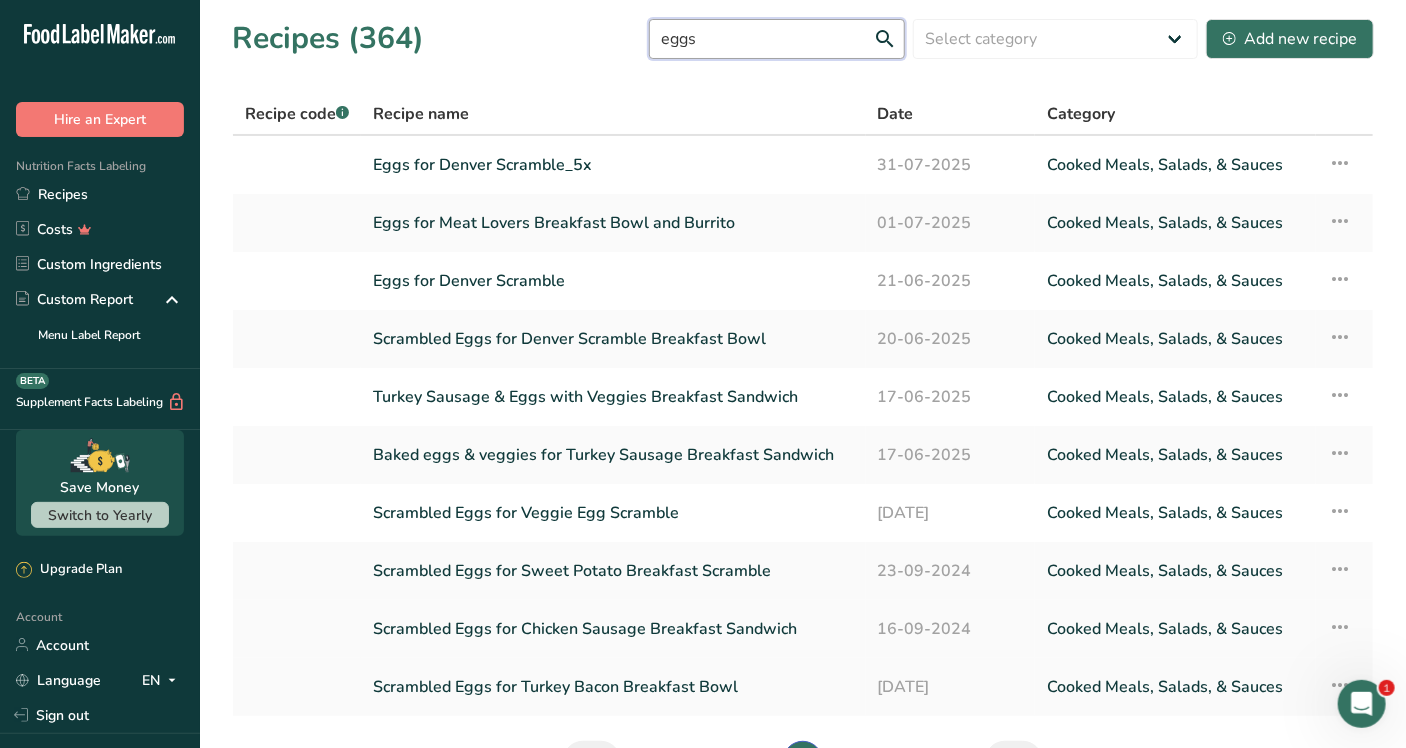 type on "eggs" 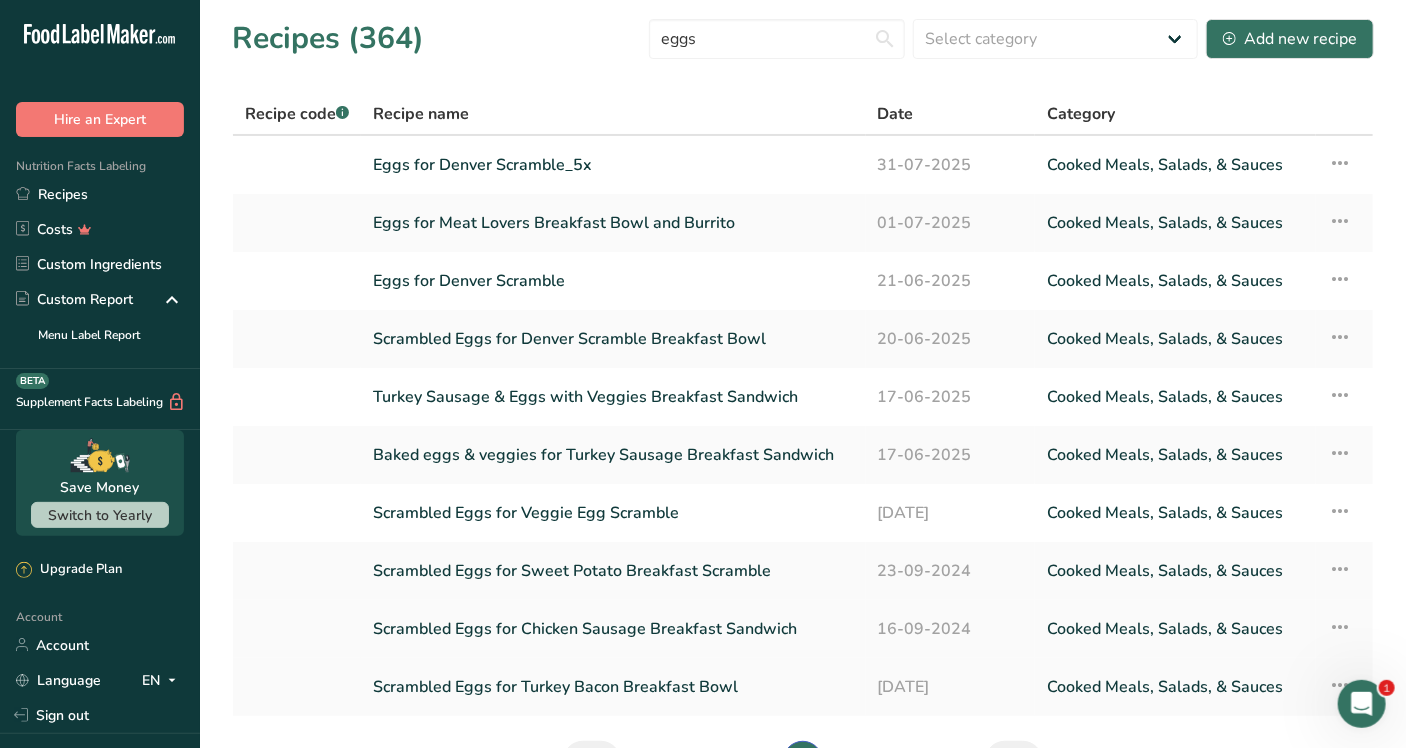 click on "Scrambled Eggs for Chicken Sausage Breakfast Sandwich" at bounding box center [613, 629] 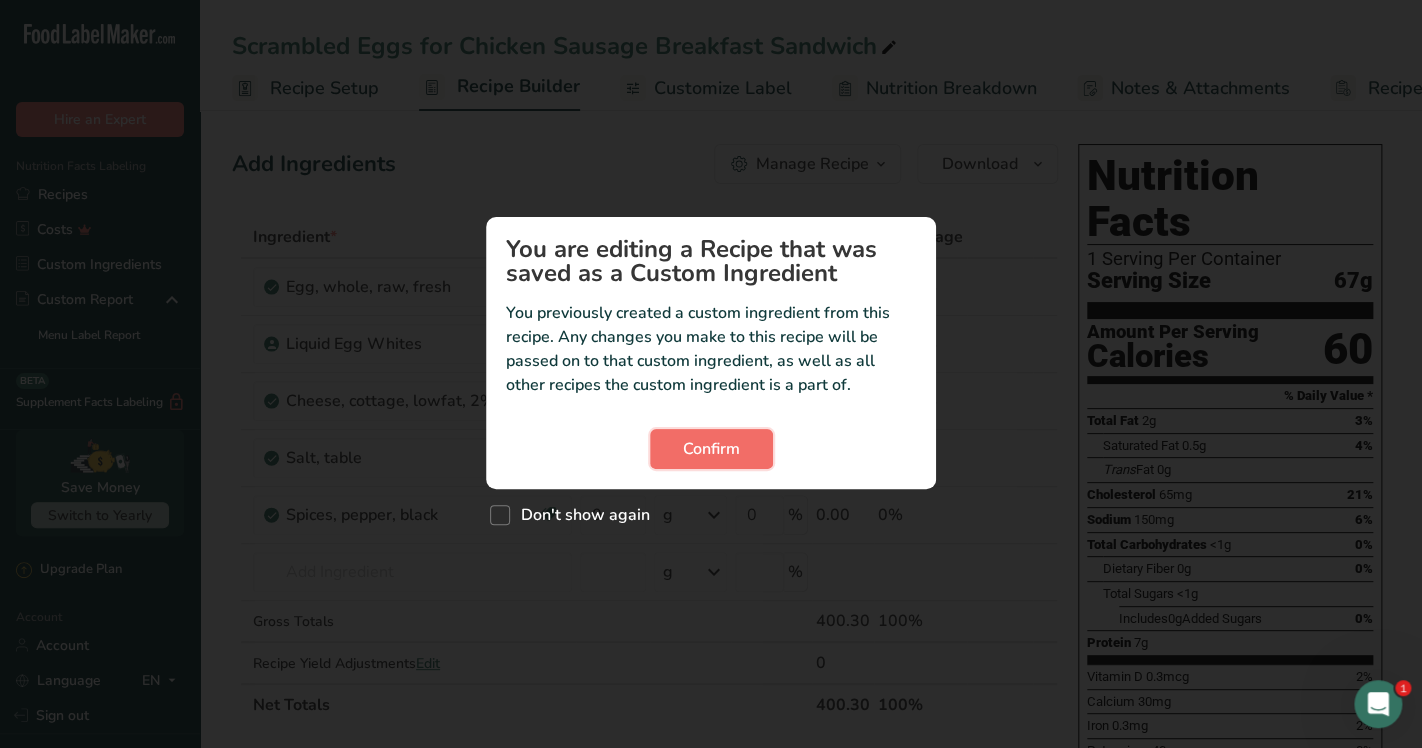 click on "Confirm" at bounding box center [711, 449] 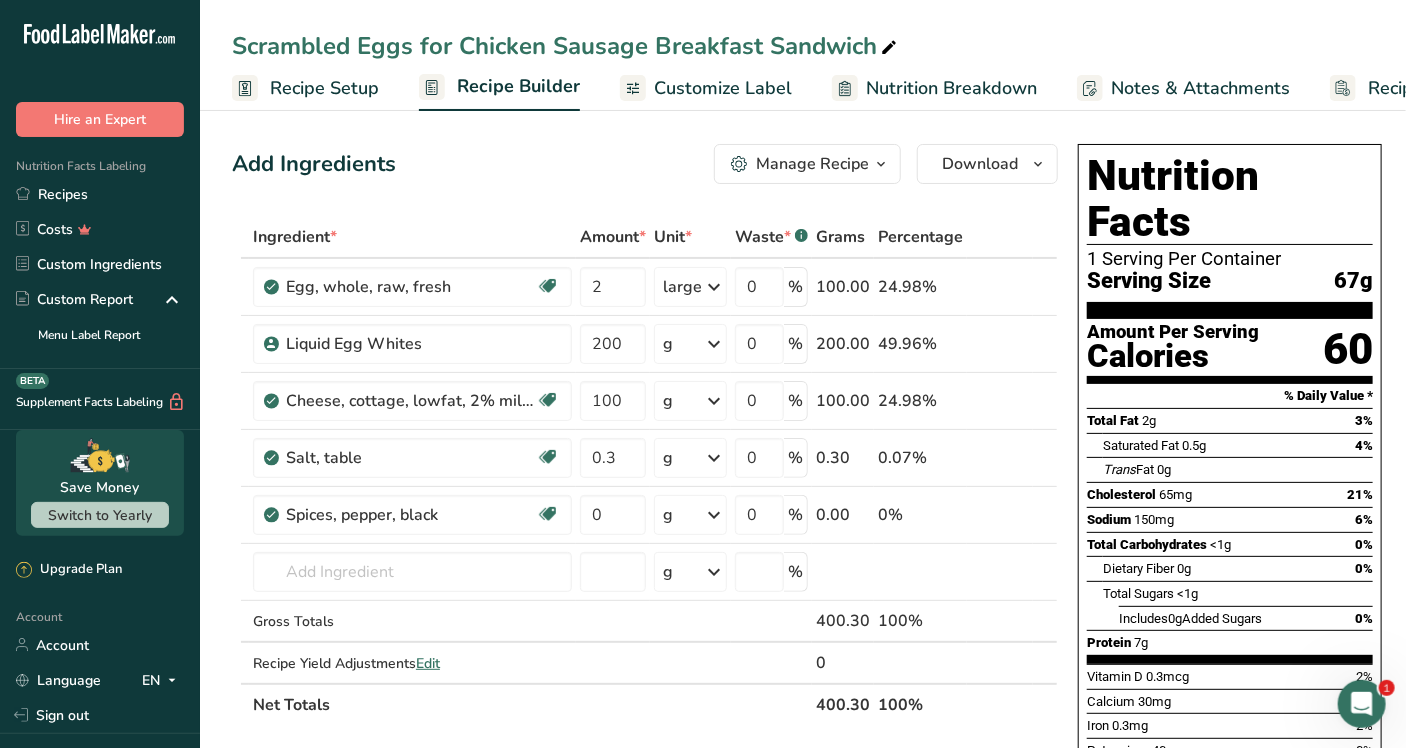 click on "Recipe Setup" at bounding box center (324, 88) 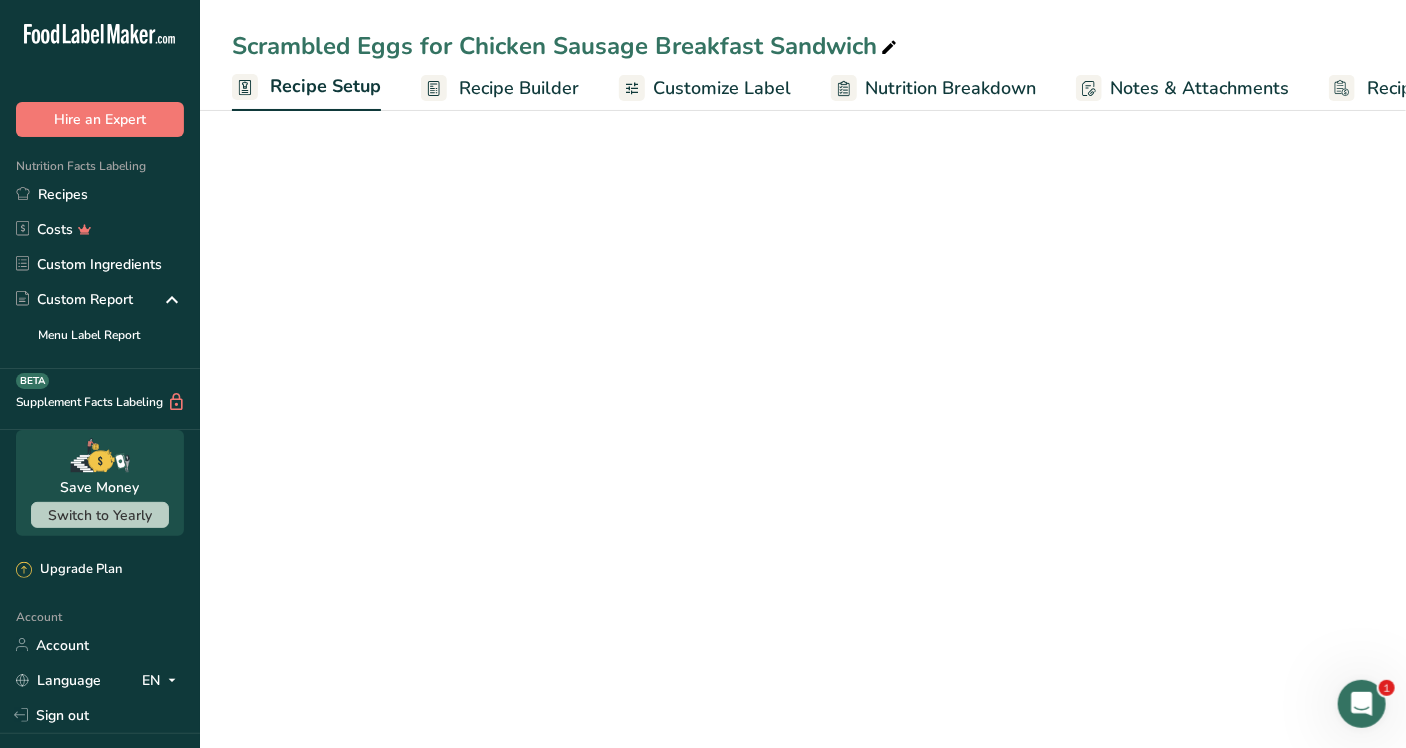 scroll, scrollTop: 0, scrollLeft: 7, axis: horizontal 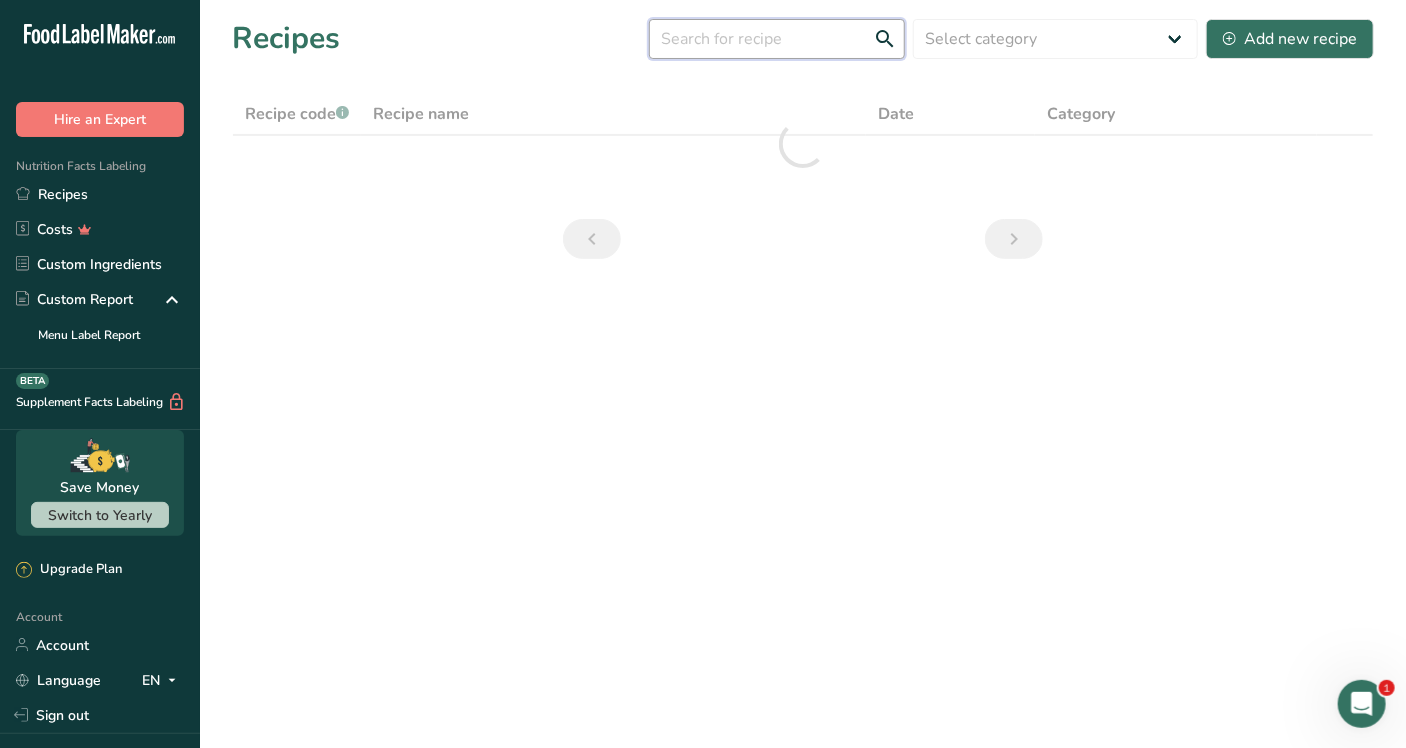 click at bounding box center (777, 39) 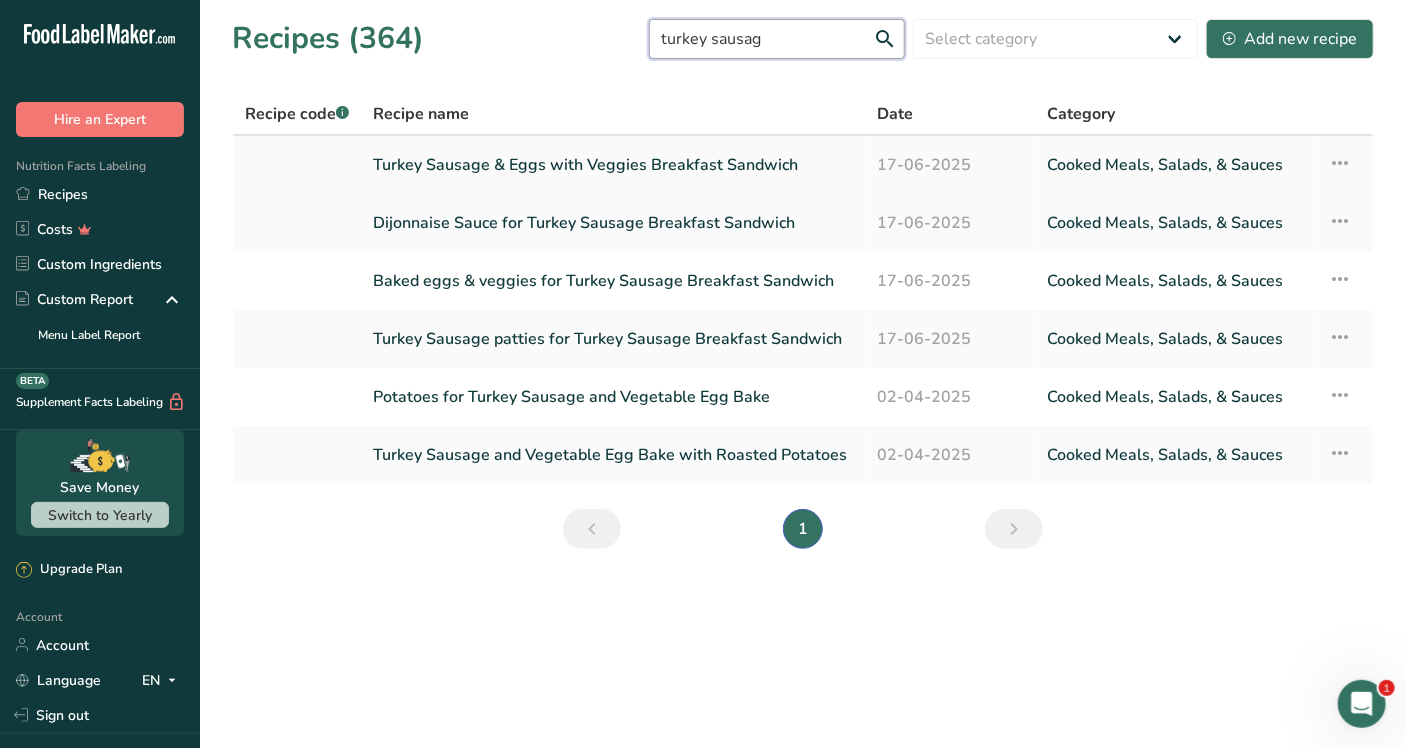 type on "turkey sausag" 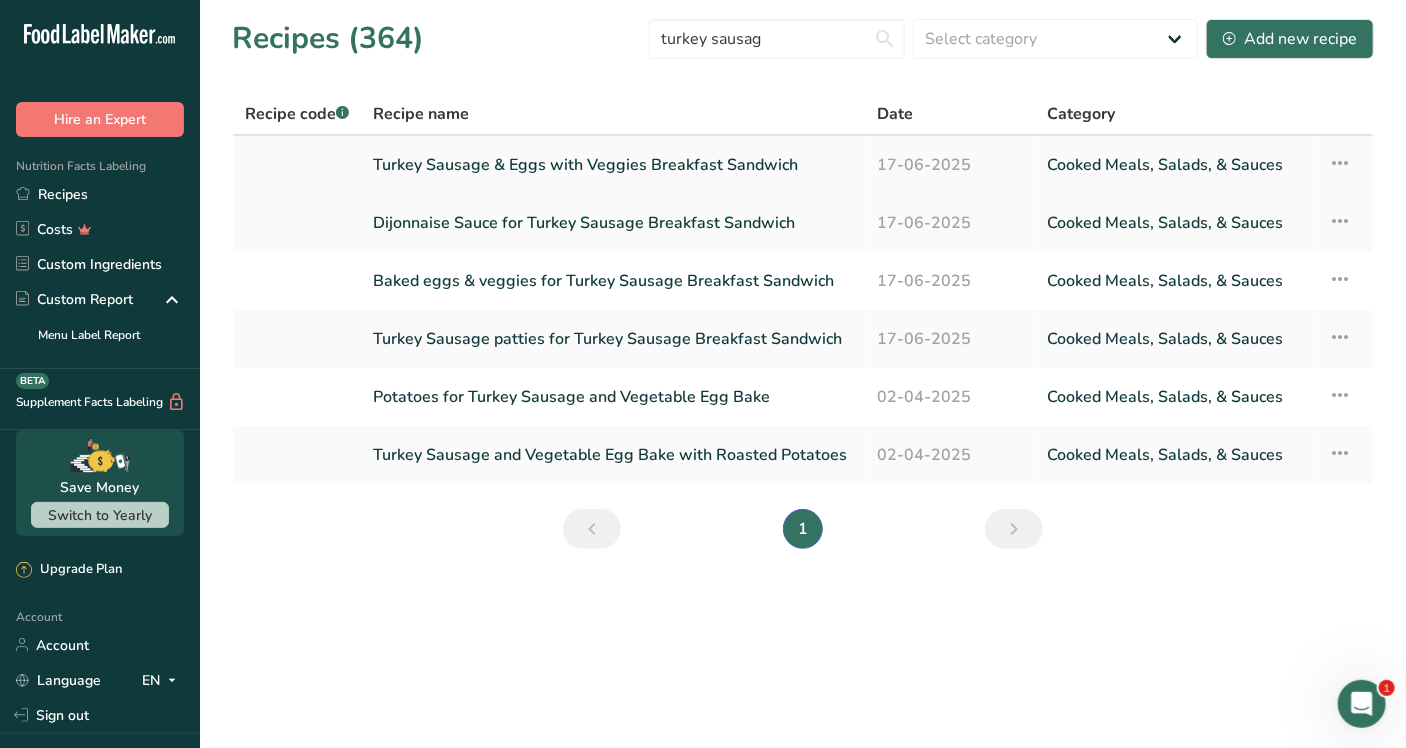 click on "Turkey Sausage & Eggs with Veggies Breakfast Sandwich" at bounding box center (613, 165) 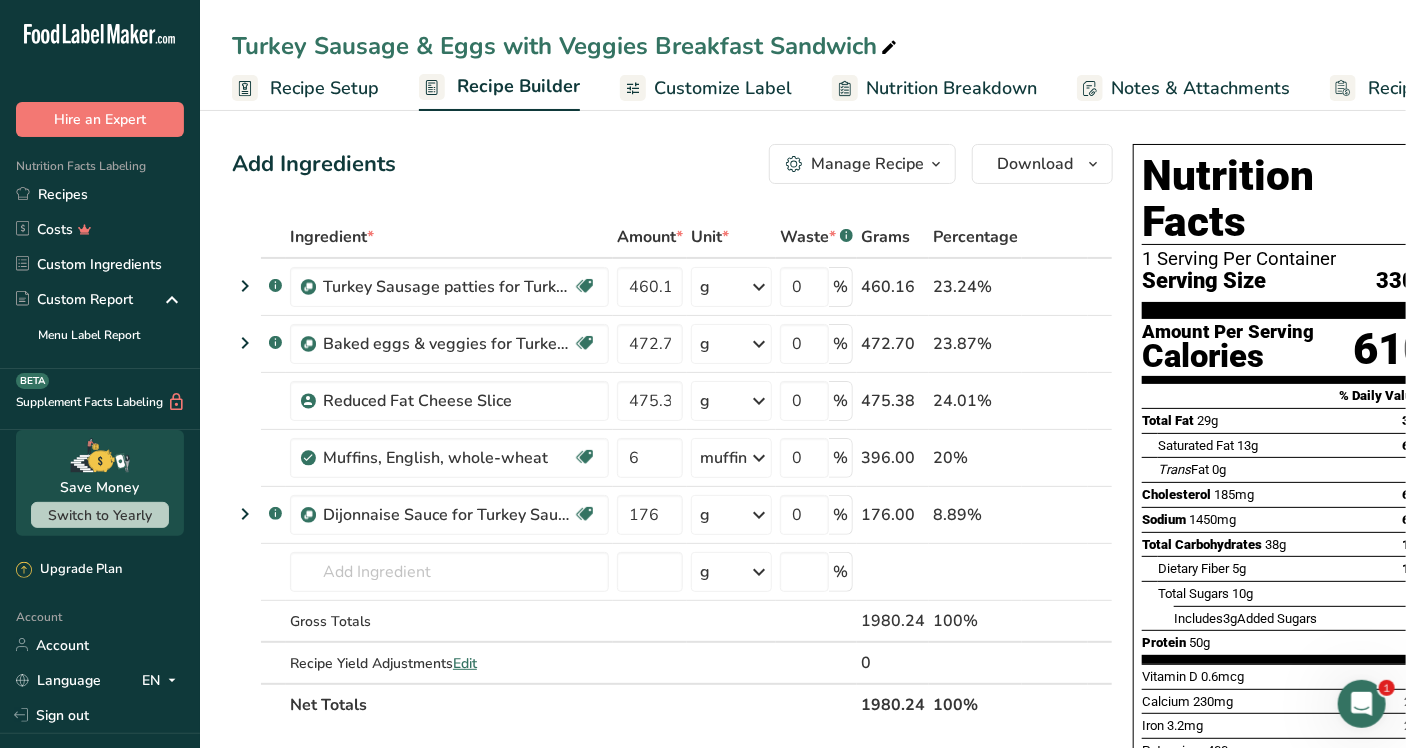 click on "Recipe Setup" at bounding box center [324, 88] 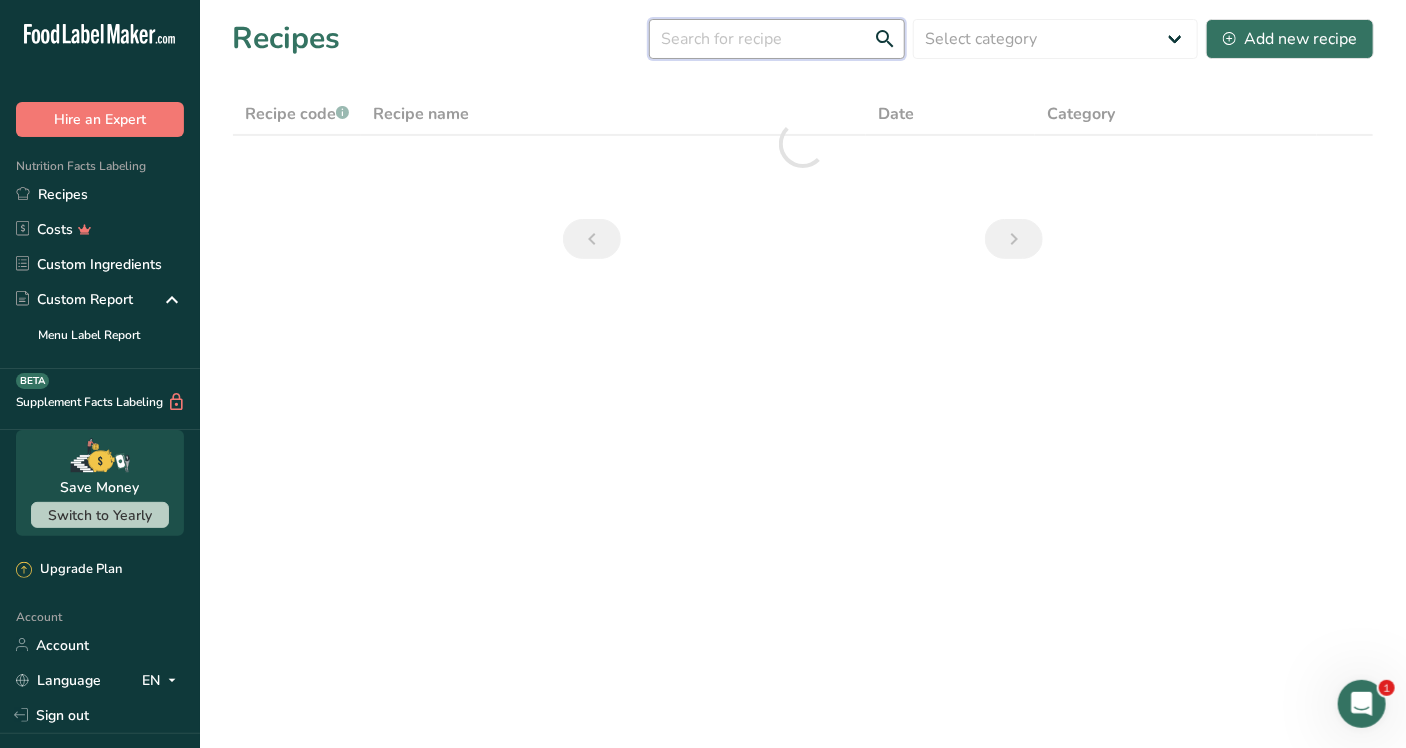 click at bounding box center (777, 39) 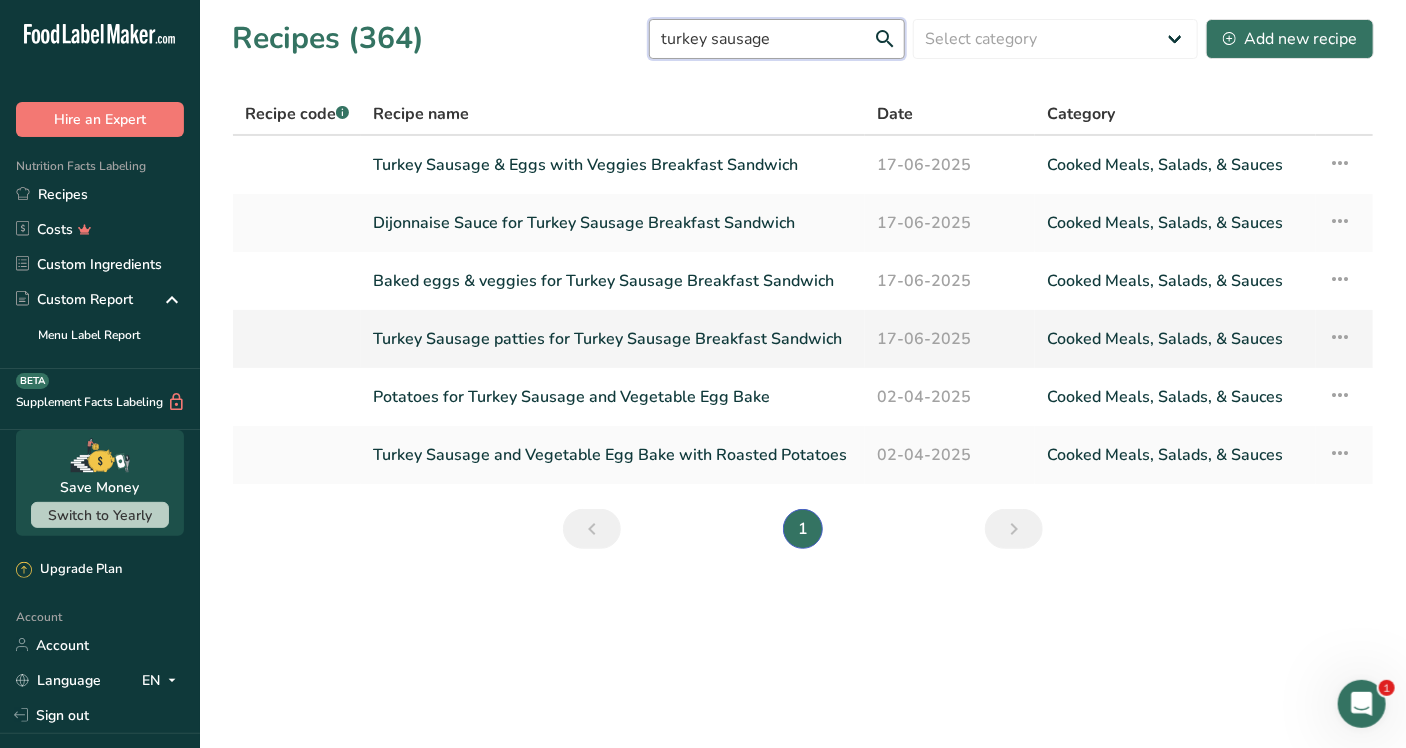 type on "turkey sausage" 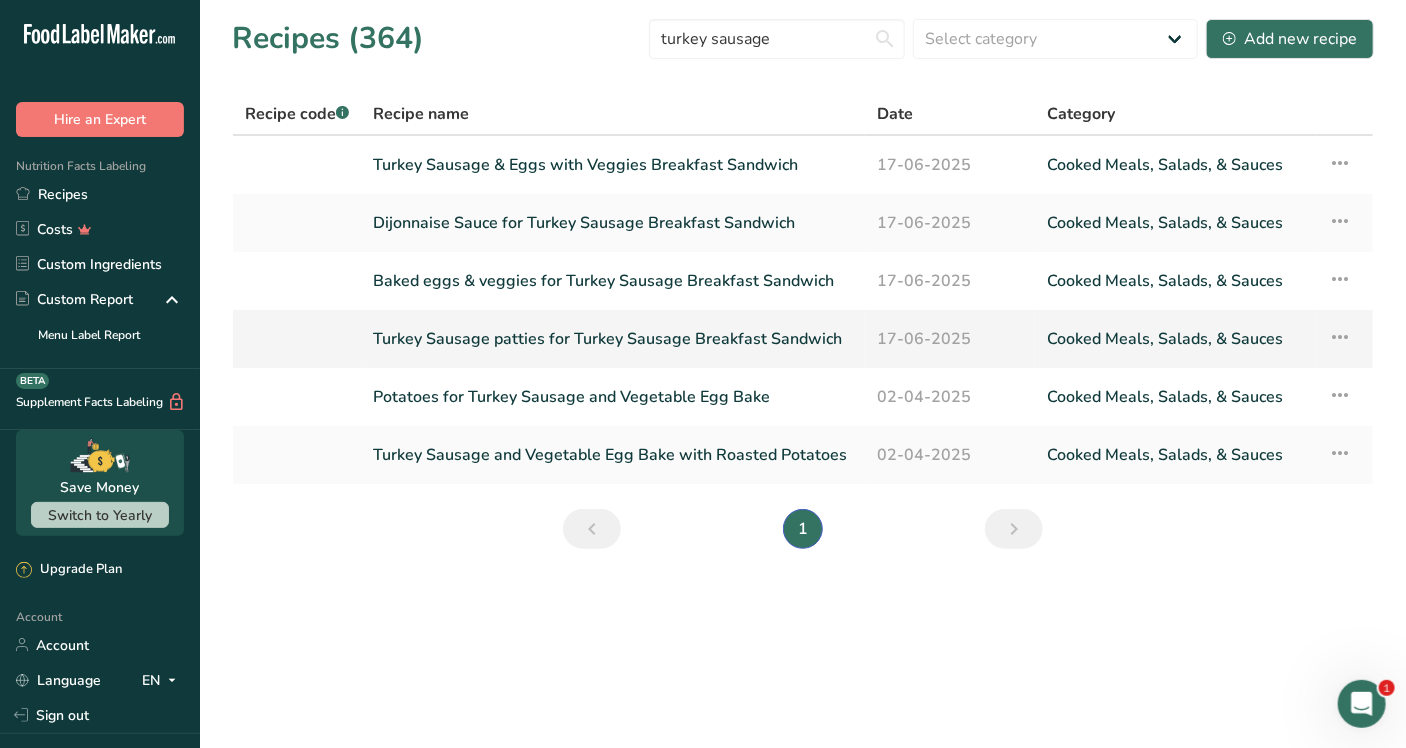 click on "Turkey Sausage patties for Turkey Sausage Breakfast Sandwich" at bounding box center (613, 339) 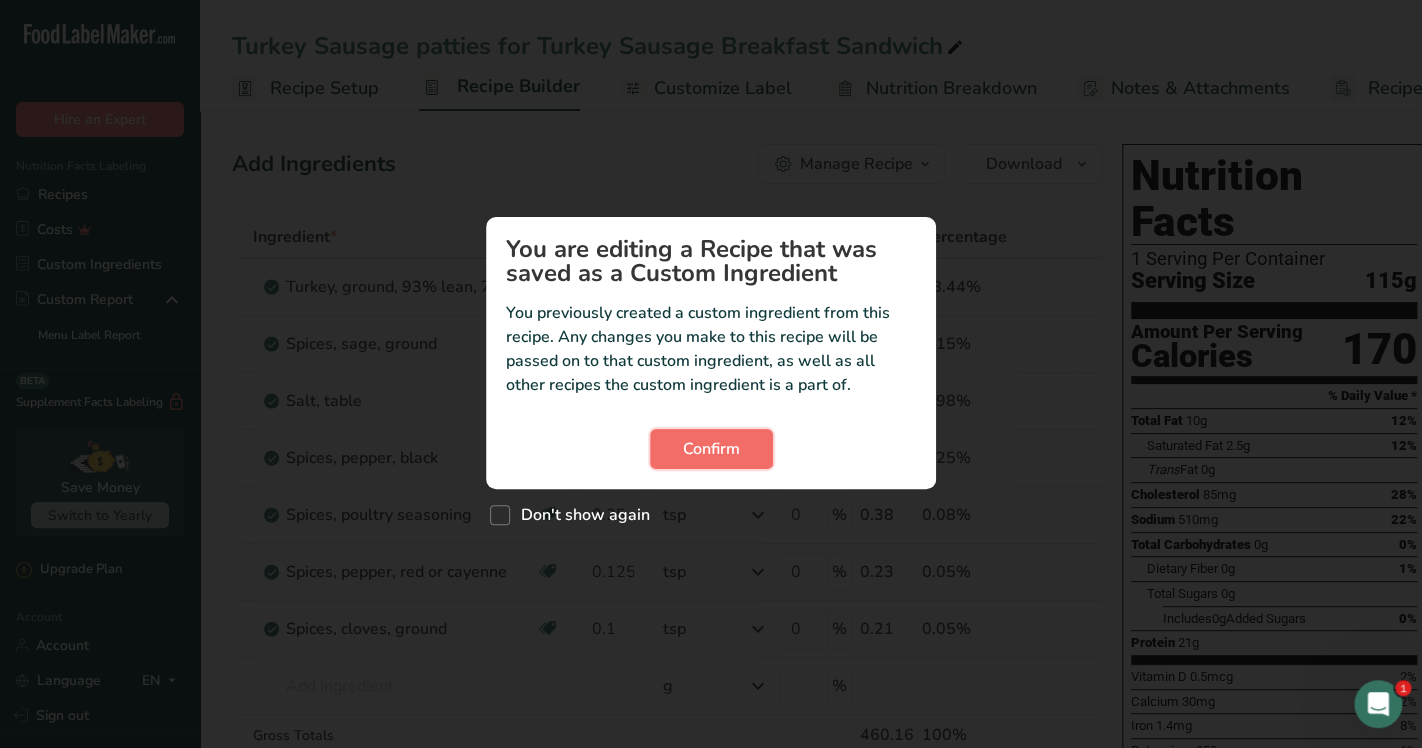 click on "Confirm" at bounding box center [711, 449] 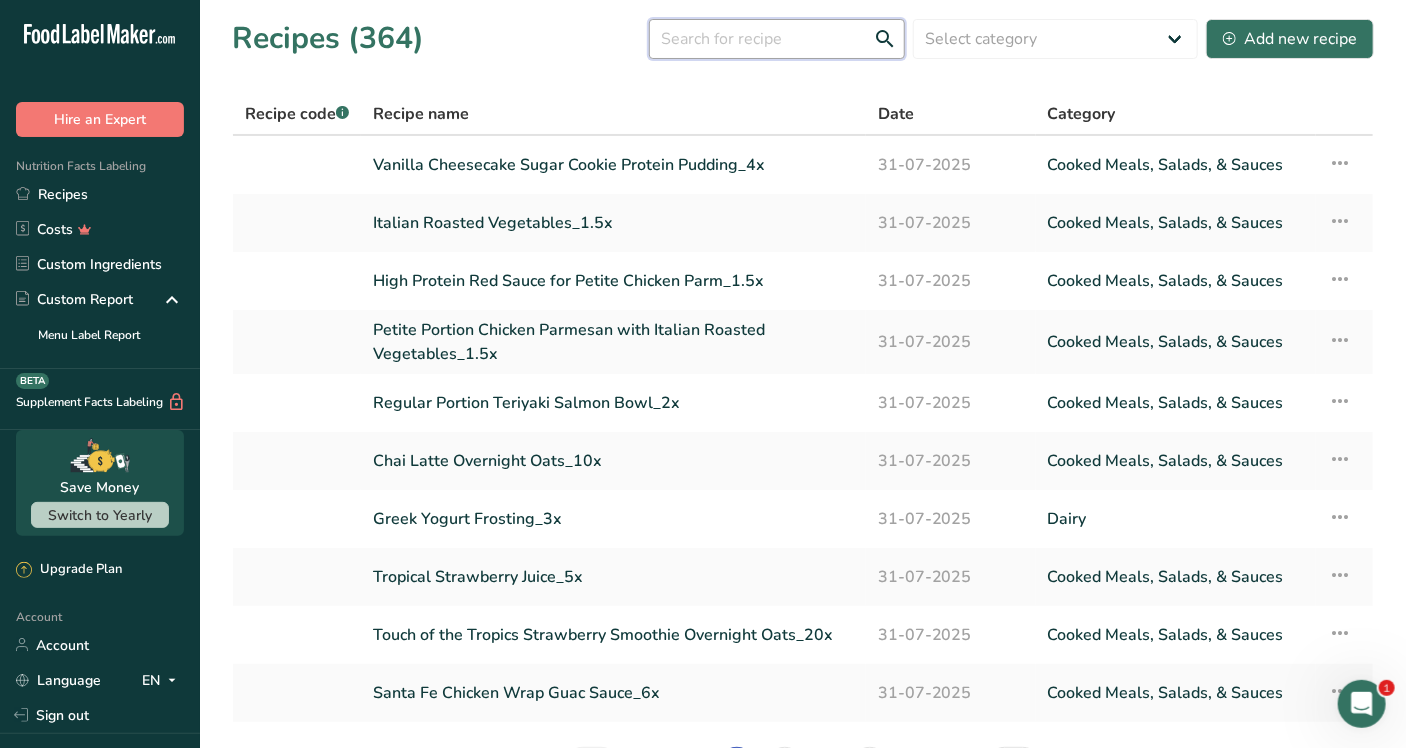 click at bounding box center (777, 39) 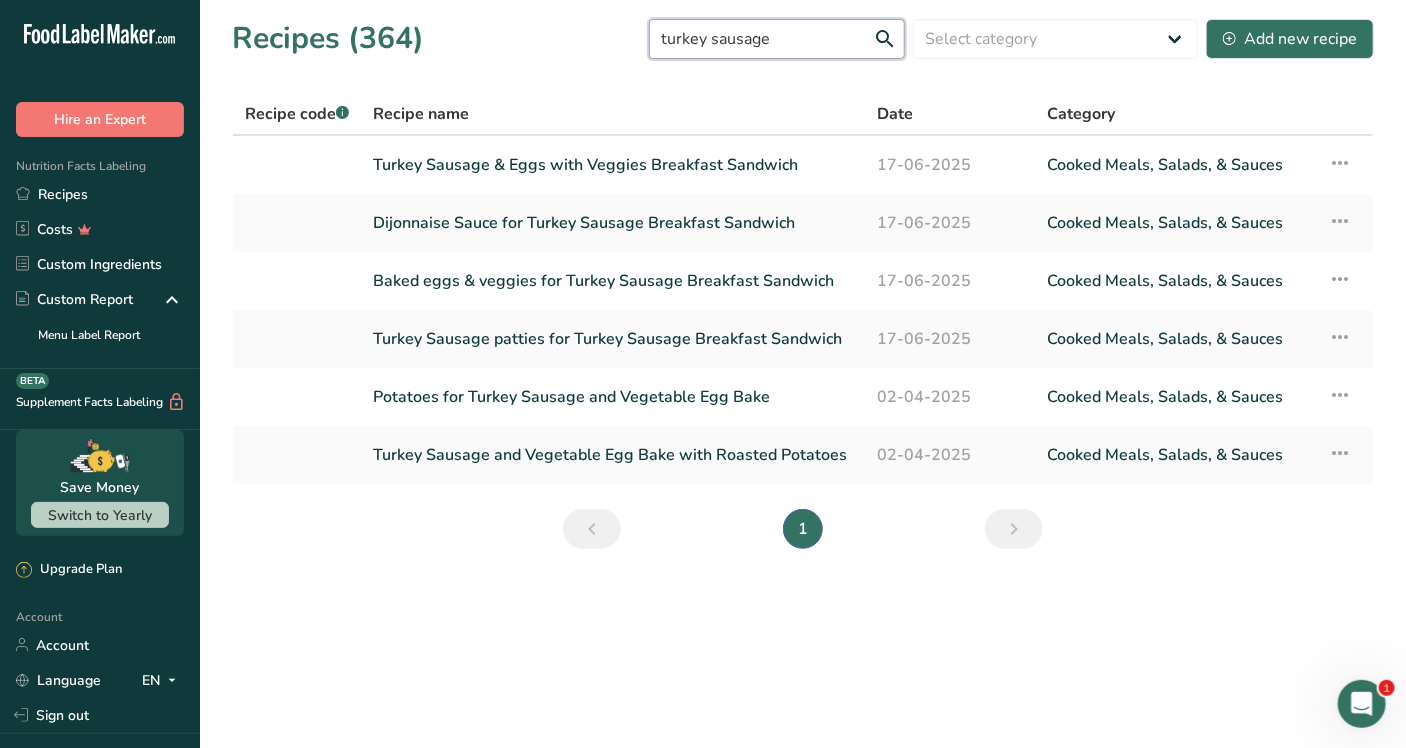 type on "turkey sausage" 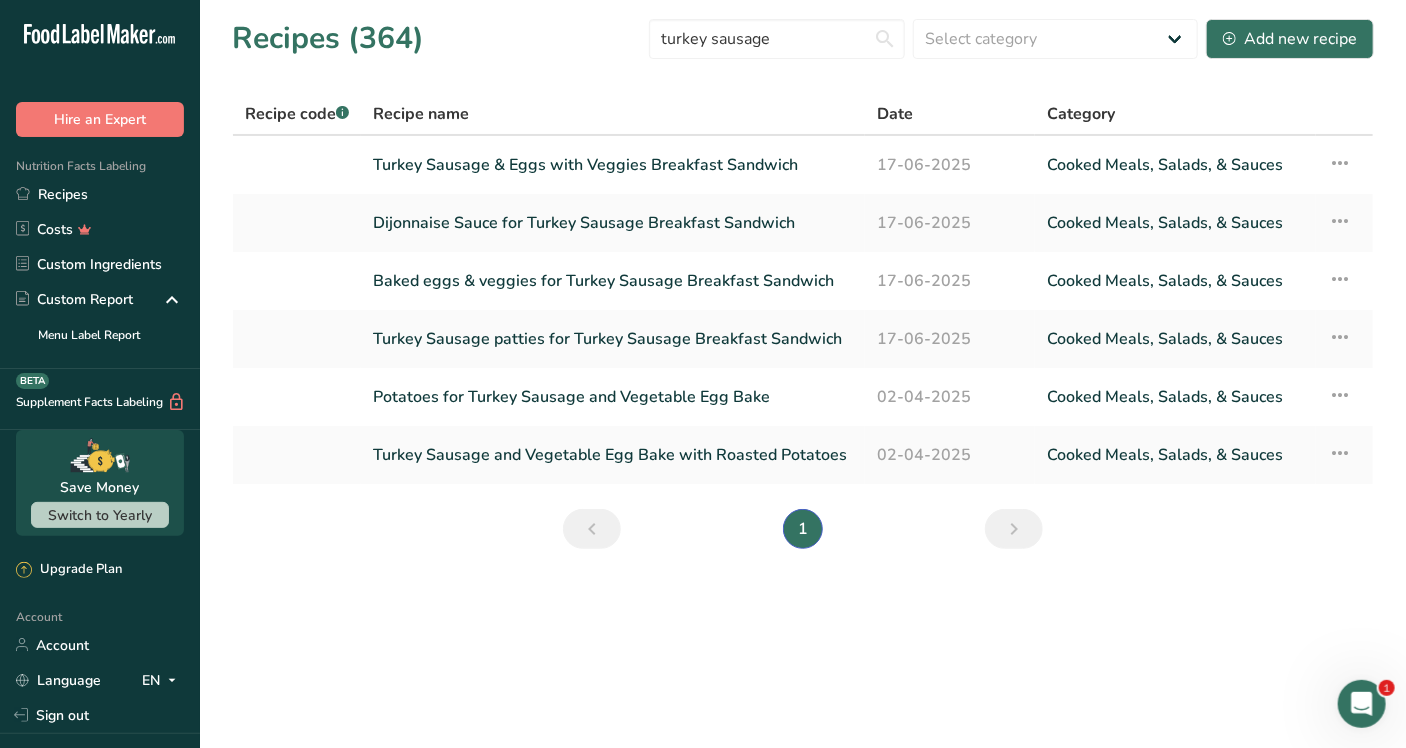 click on "Recipe name" at bounding box center (613, 115) 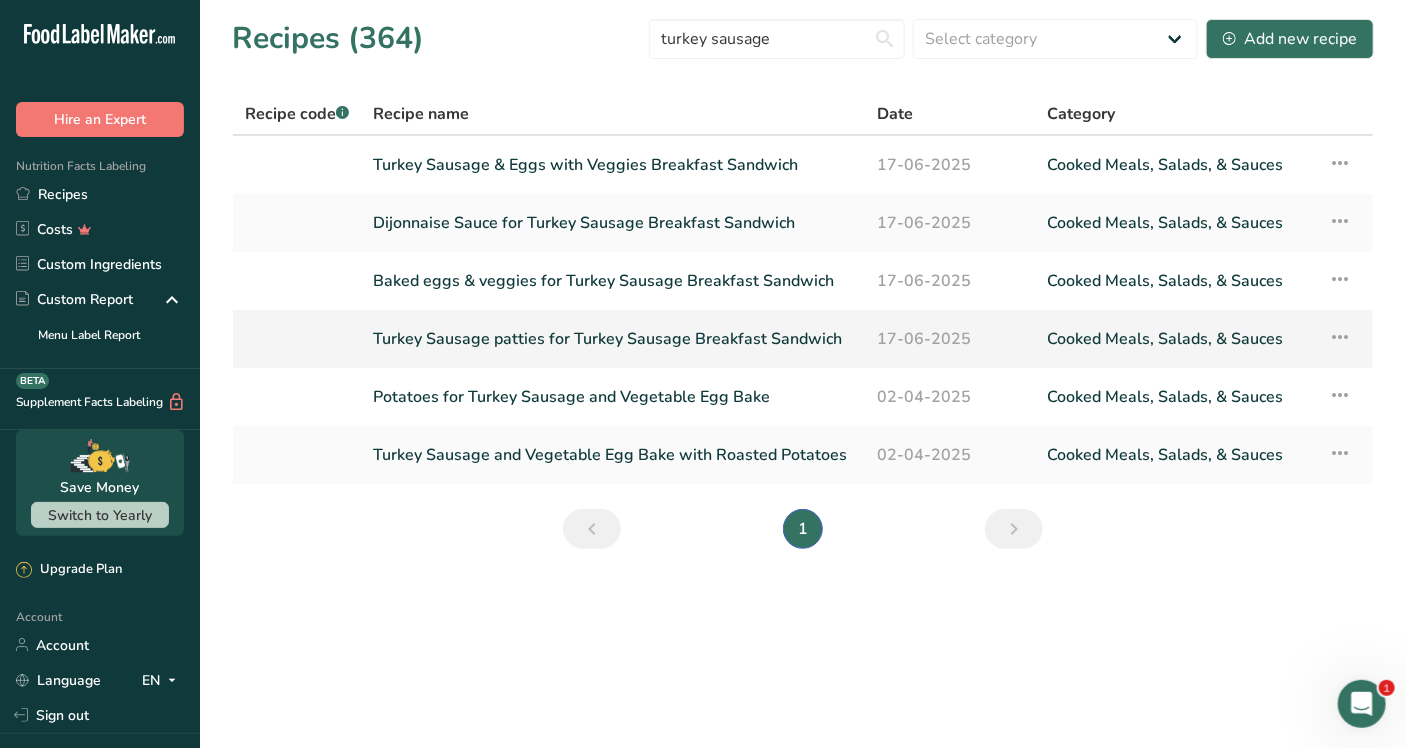 click on "Turkey Sausage patties for Turkey Sausage Breakfast Sandwich" at bounding box center [613, 339] 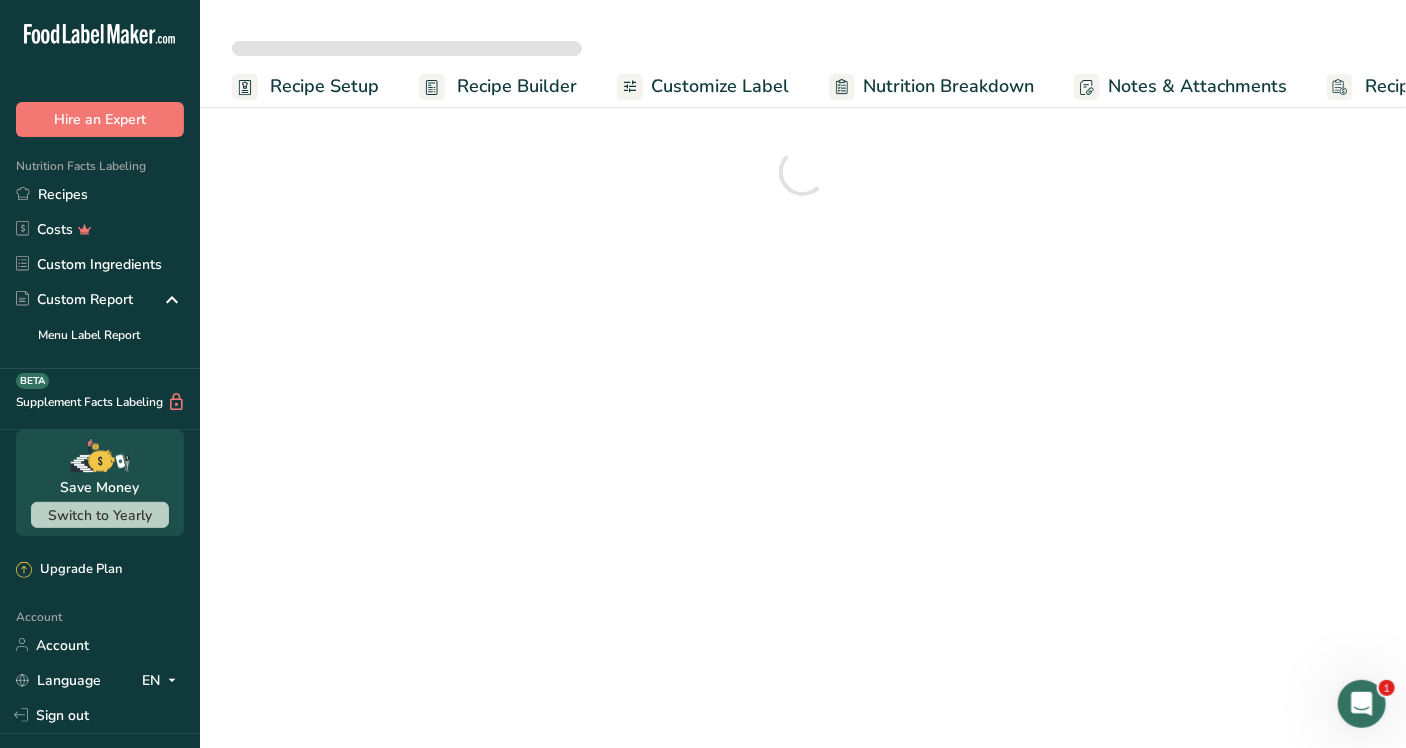click on "Recipe Setup                       Recipe Builder   Customize Label               Nutrition Breakdown               Notes & Attachments                 Recipe Costing" at bounding box center [703, 374] 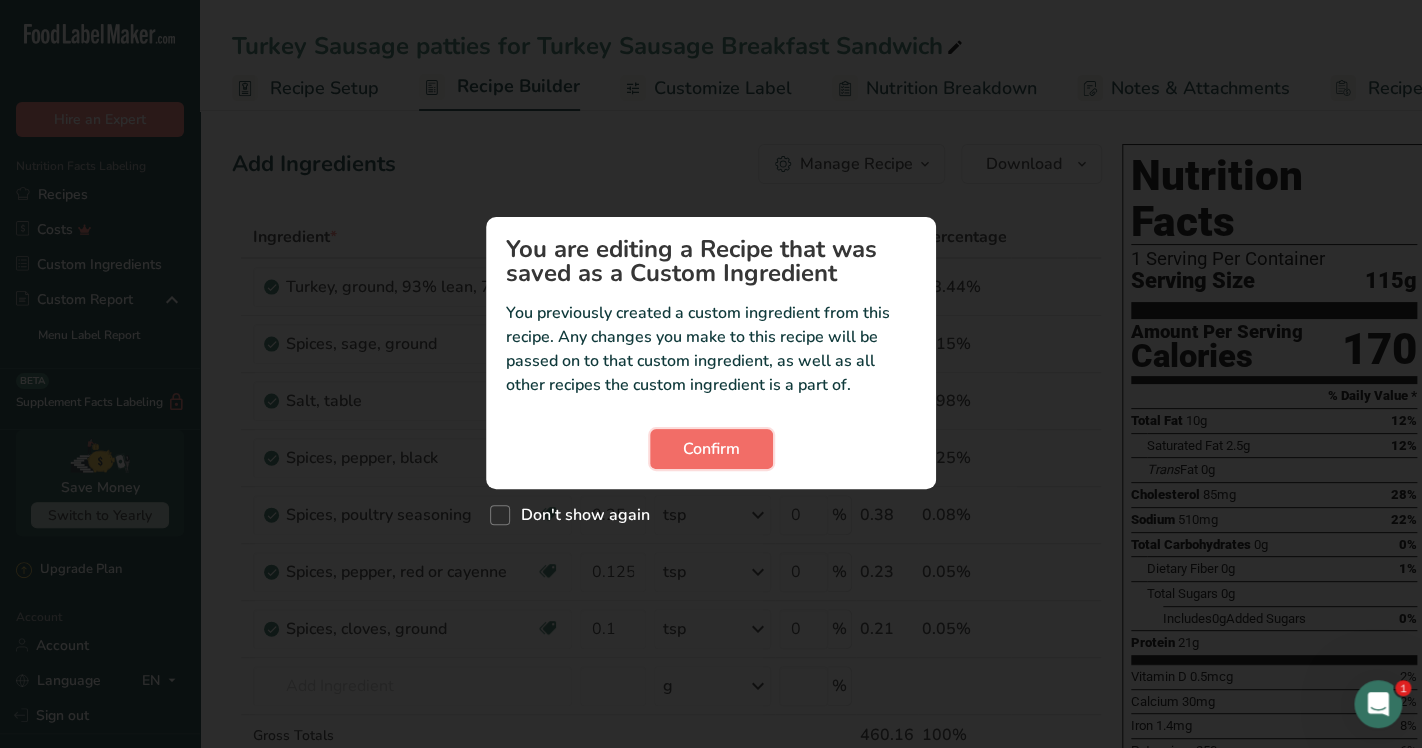 click on "Confirm" at bounding box center (711, 449) 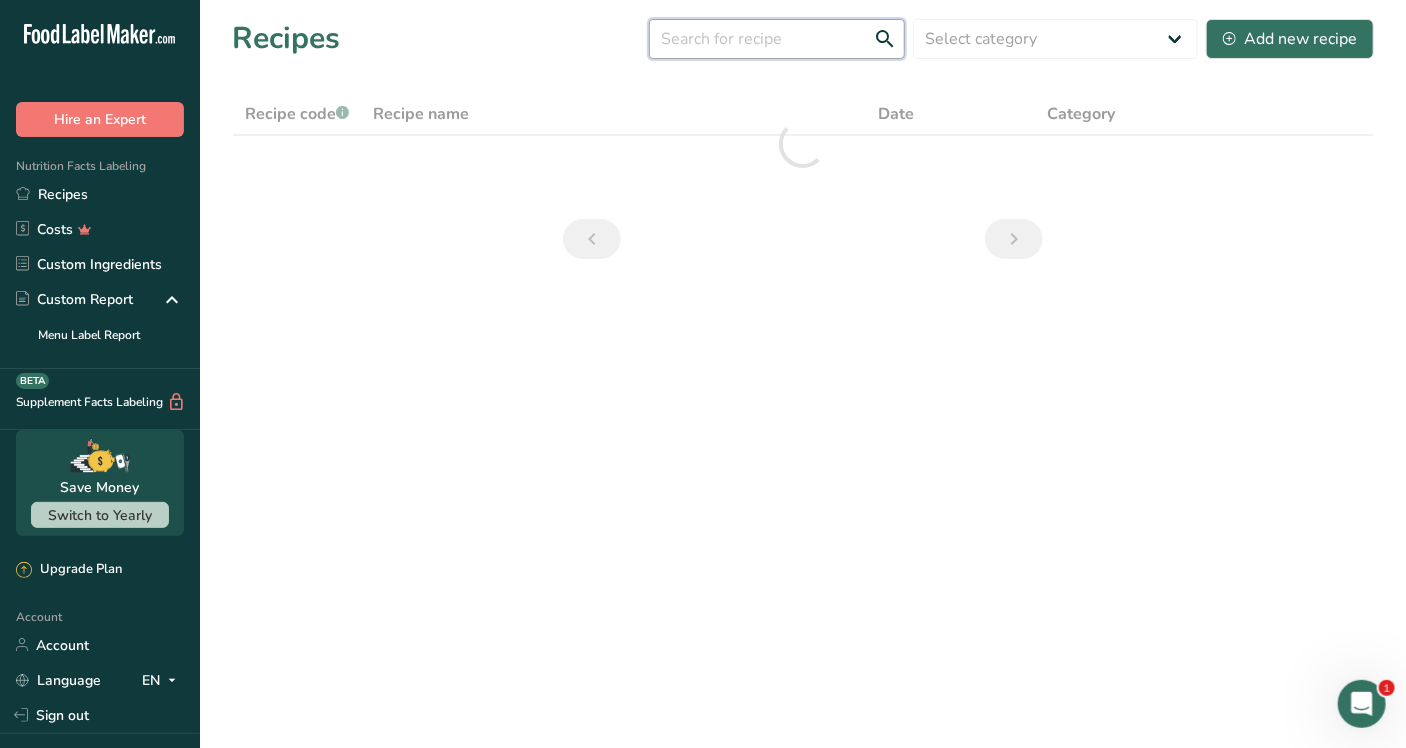 click at bounding box center [777, 39] 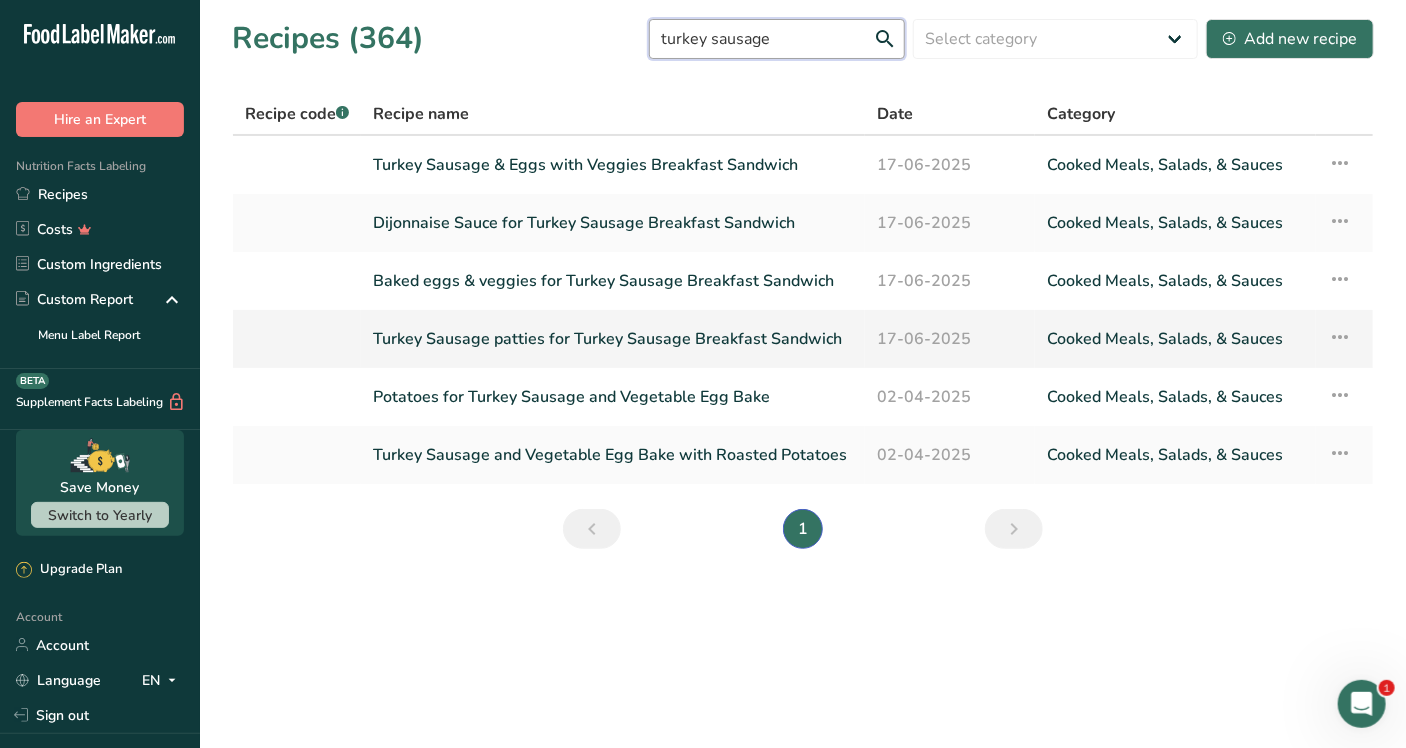 type on "turkey sausage" 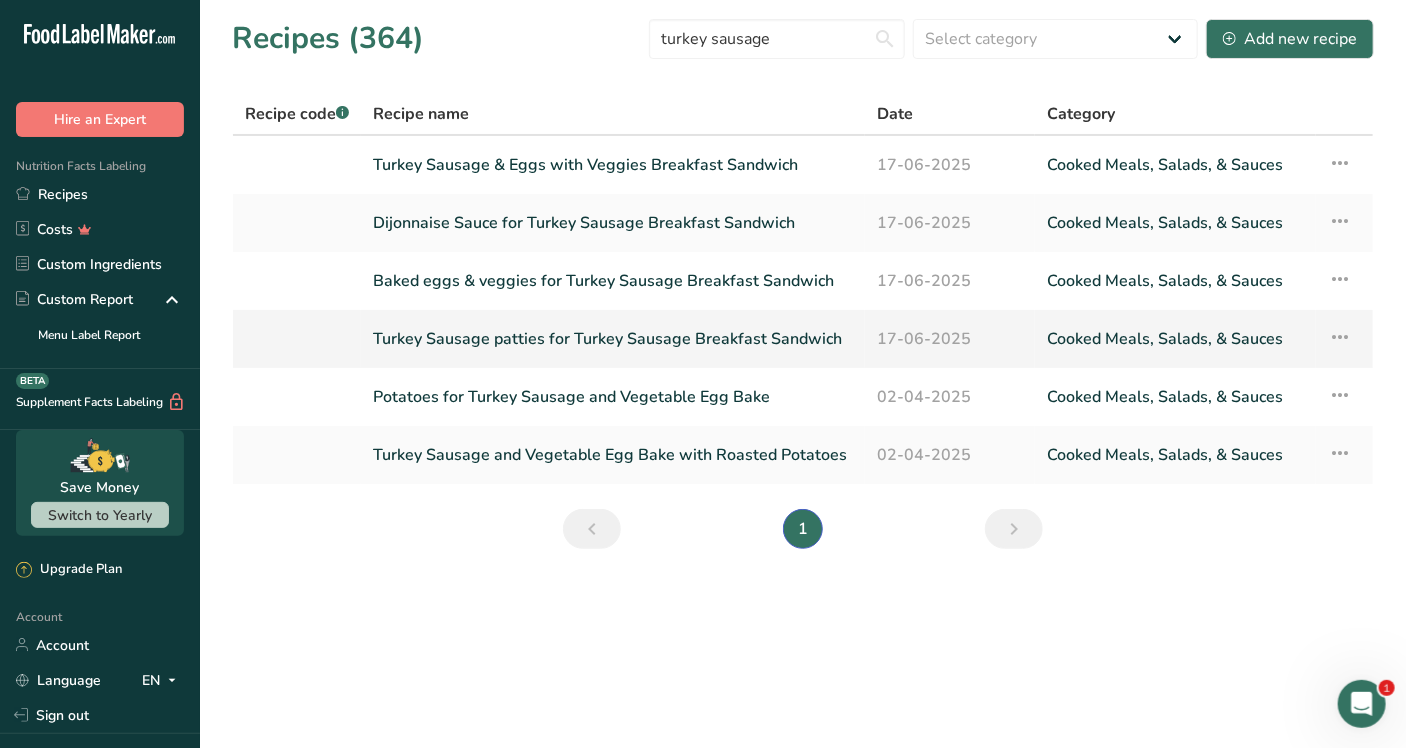 click on "Turkey Sausage patties for Turkey Sausage Breakfast Sandwich" at bounding box center (613, 339) 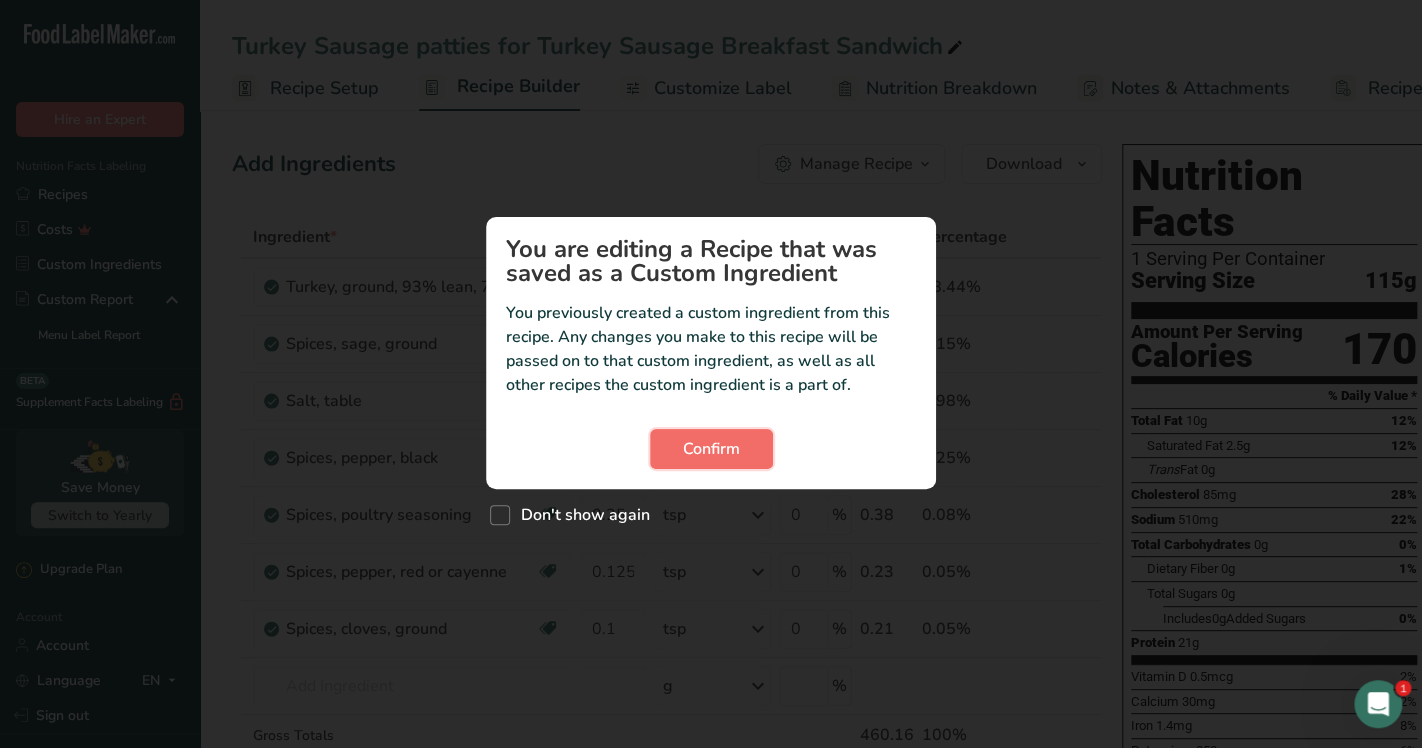 click on "Confirm" at bounding box center [711, 449] 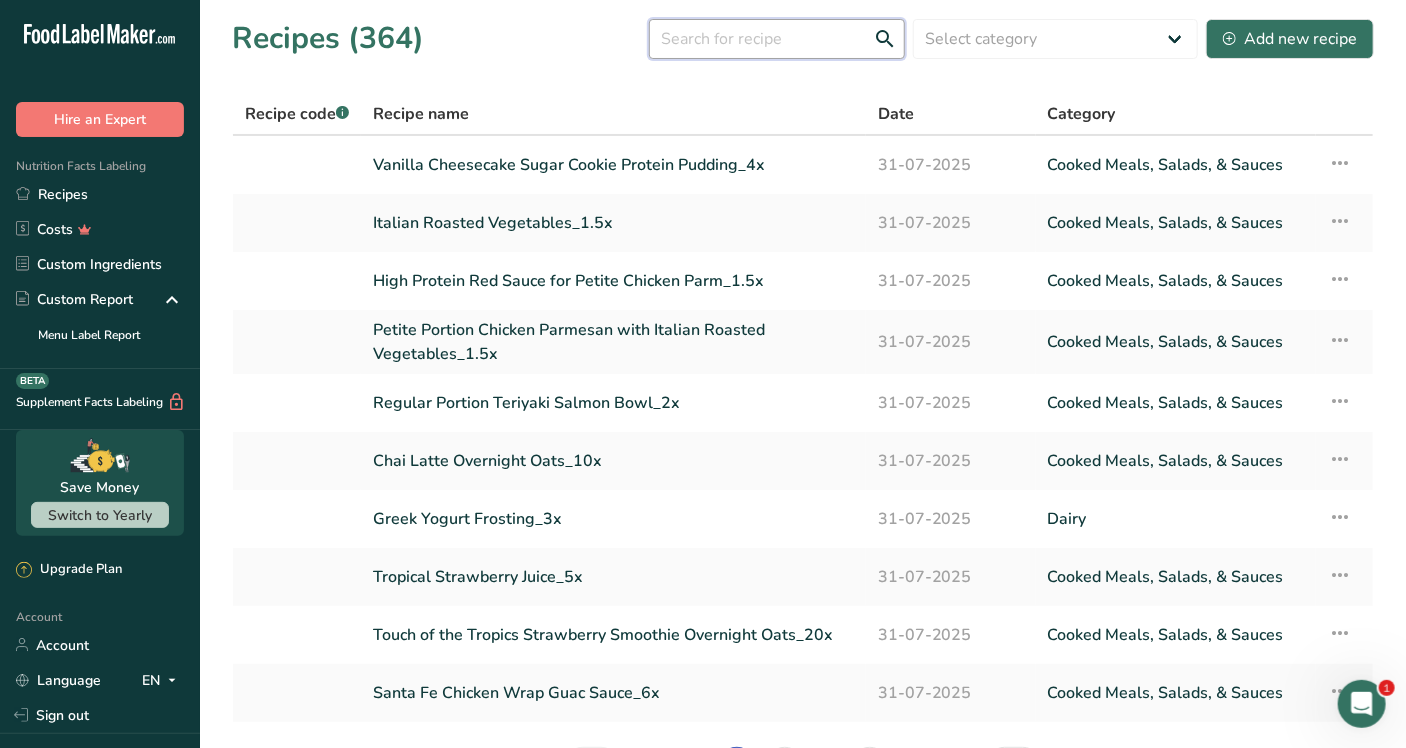 click at bounding box center [777, 39] 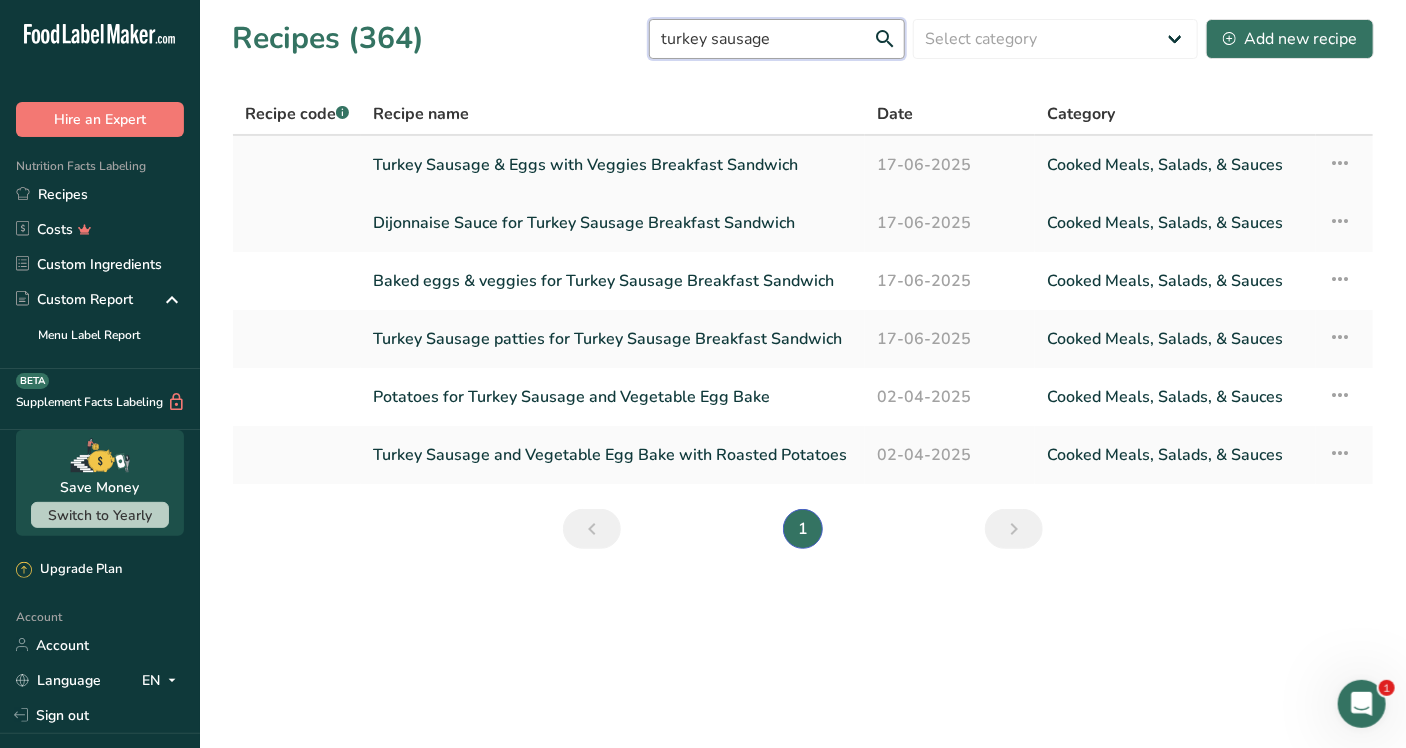 type on "turkey sausage" 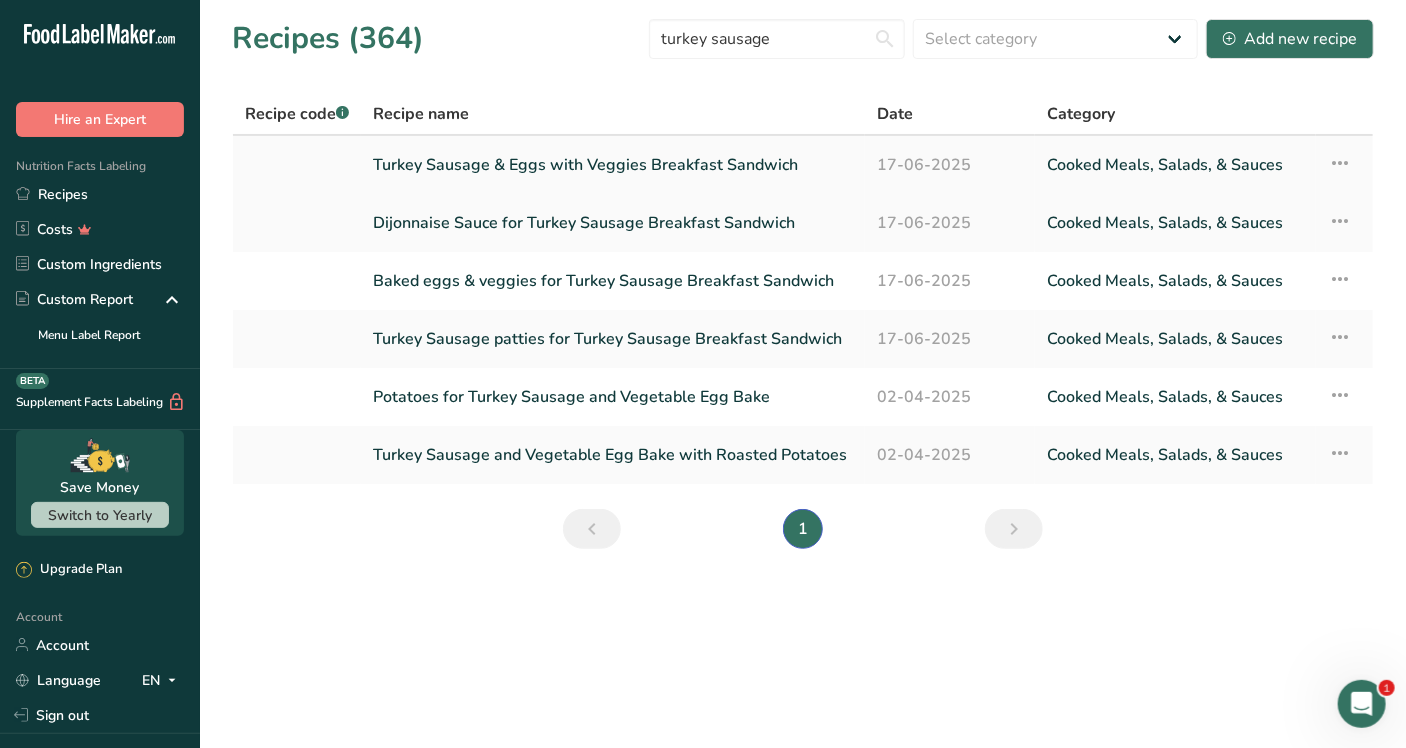 click on "Turkey Sausage & Eggs with Veggies Breakfast Sandwich" at bounding box center [613, 165] 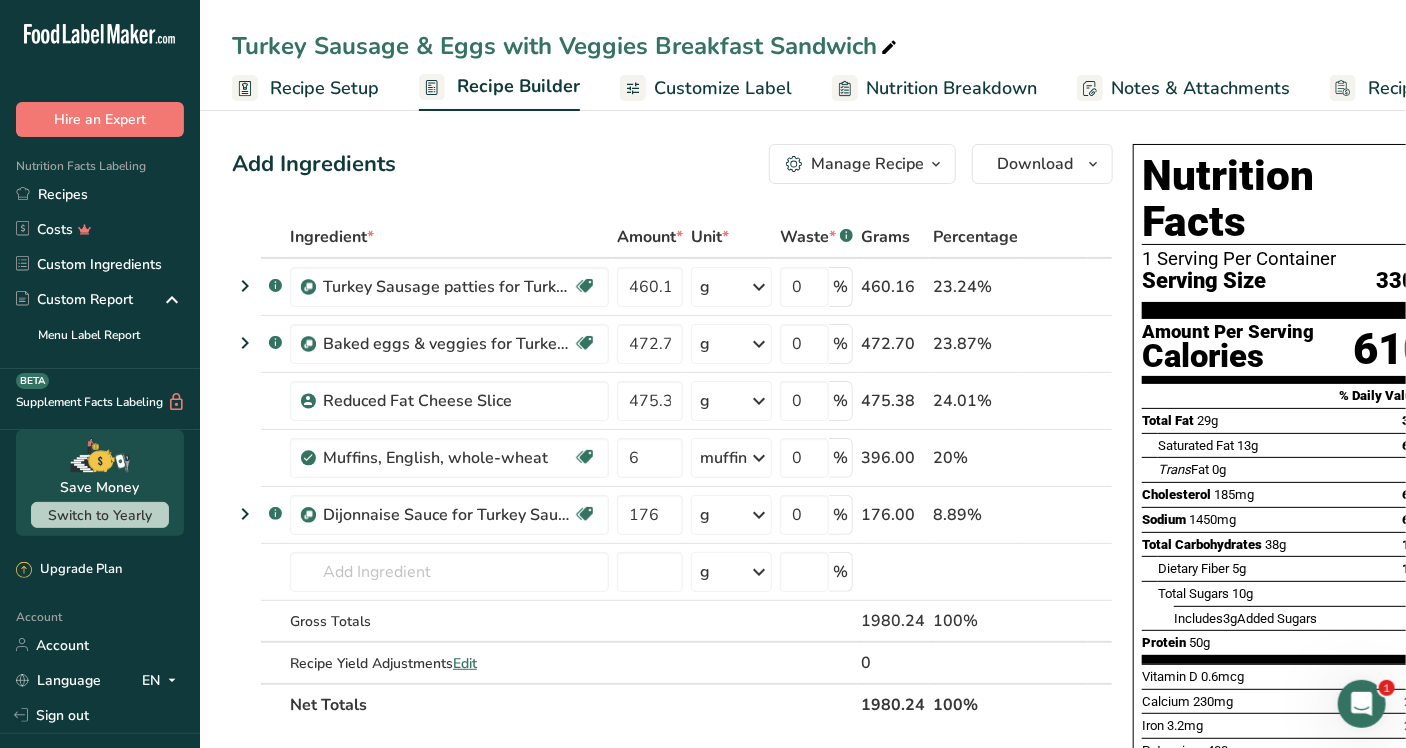 drag, startPoint x: 536, startPoint y: 162, endPoint x: 463, endPoint y: 130, distance: 79.70571 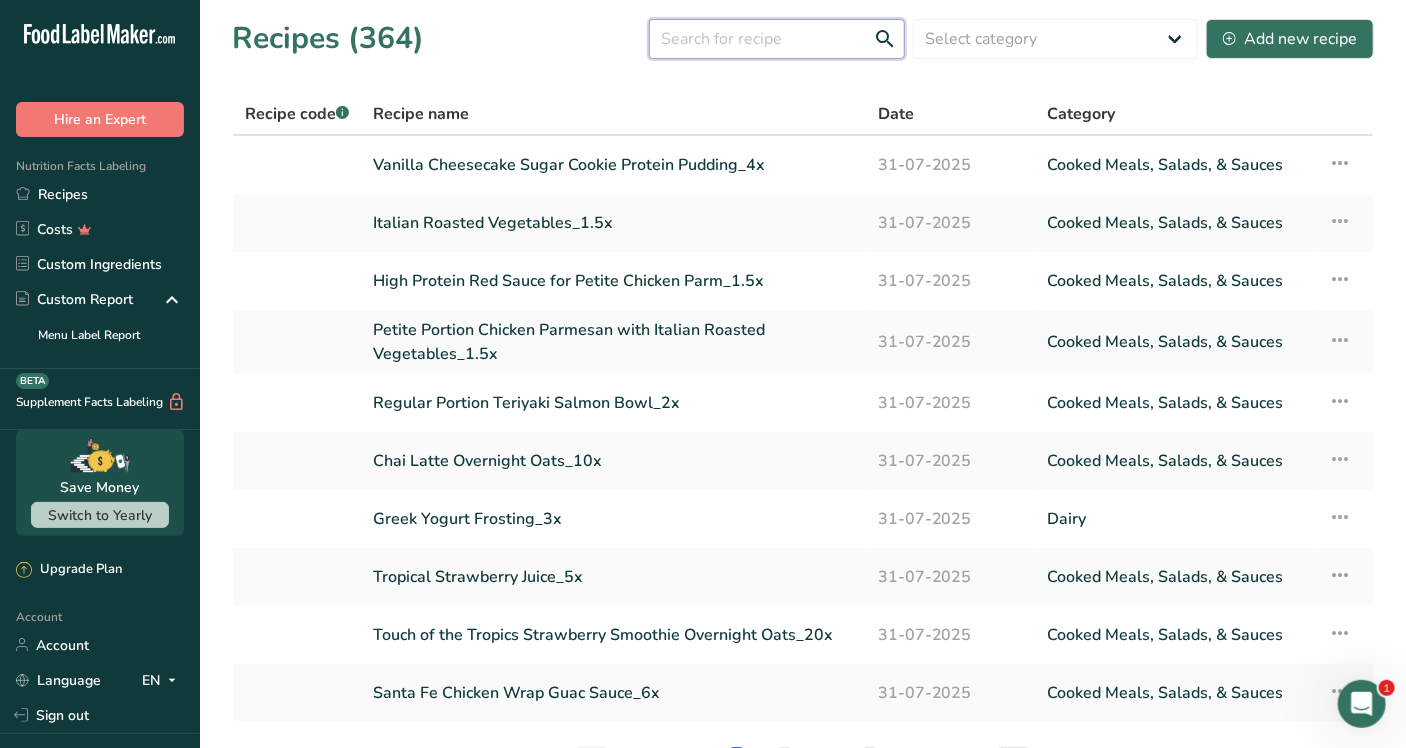 click at bounding box center (777, 39) 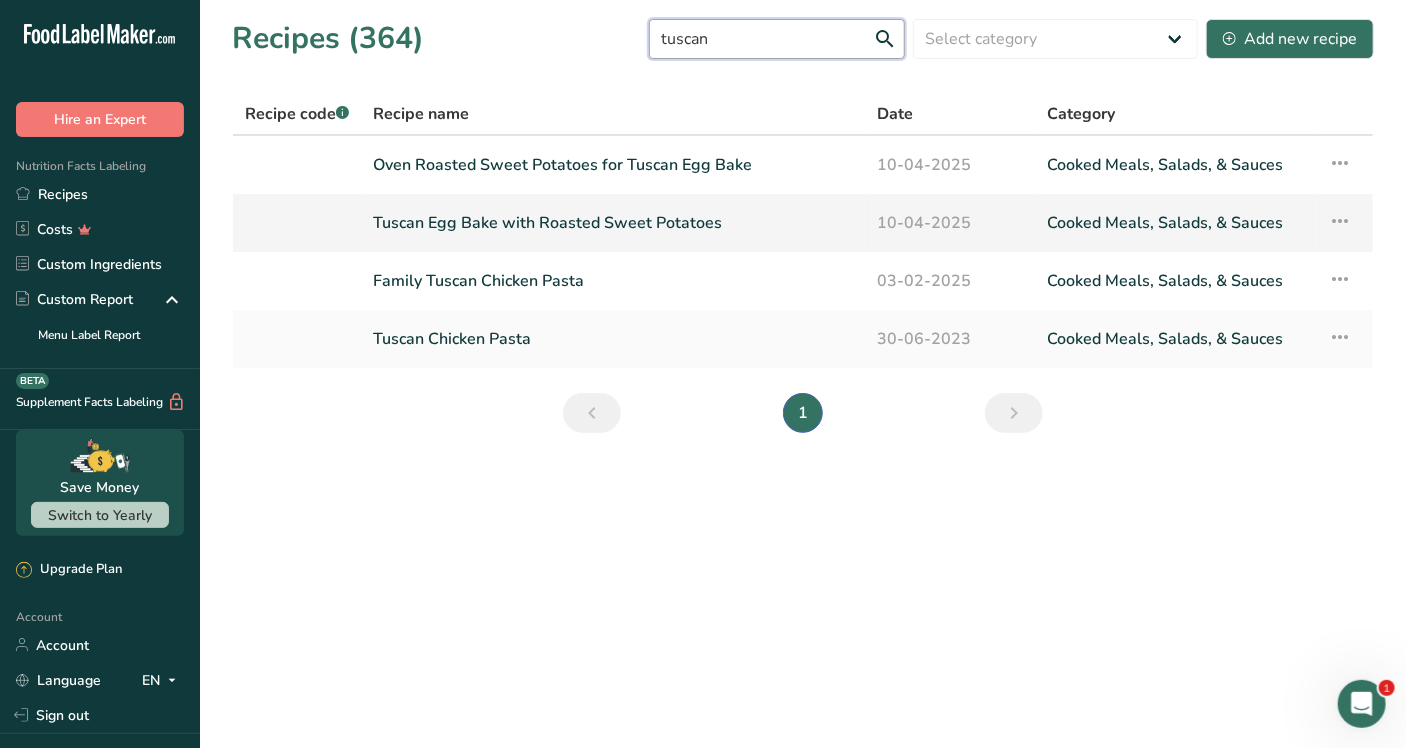 type on "tuscan" 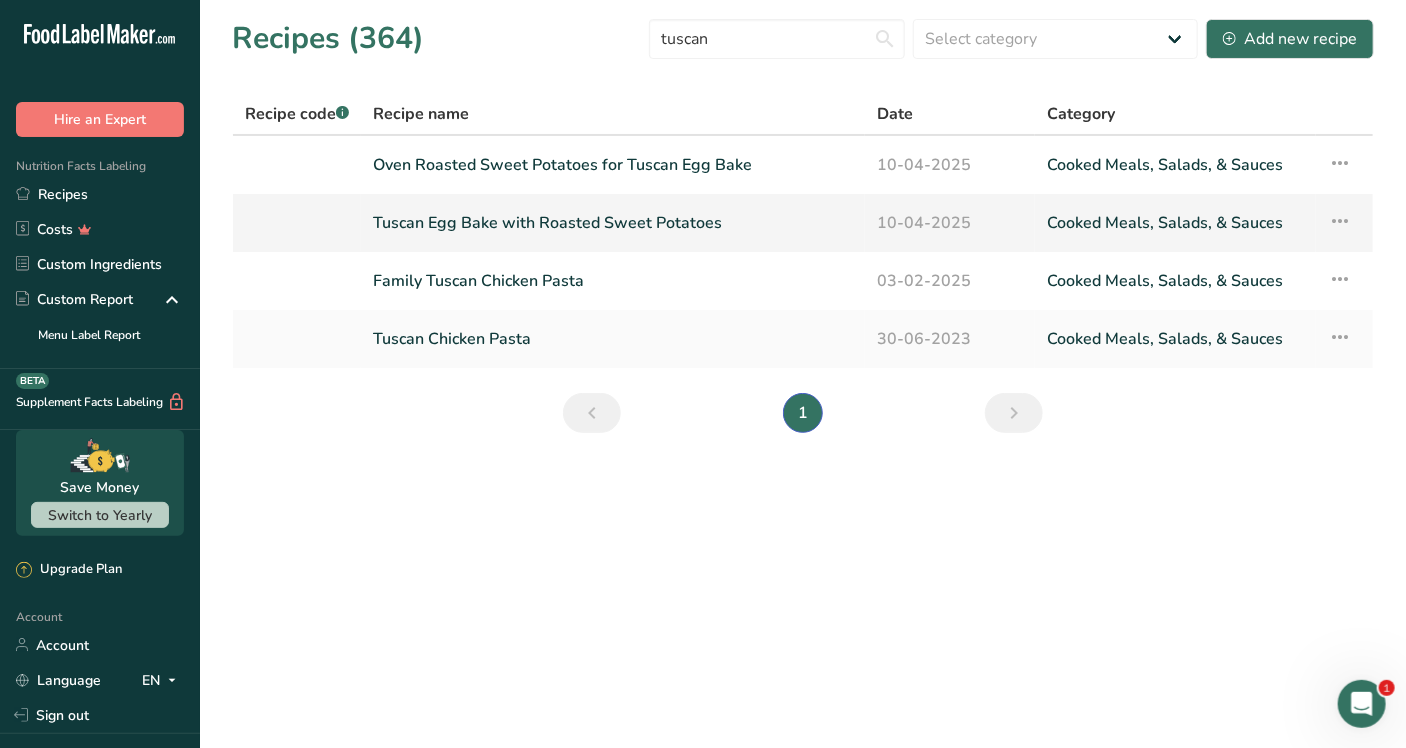 click on "Tuscan Egg Bake with Roasted Sweet Potatoes" at bounding box center (613, 223) 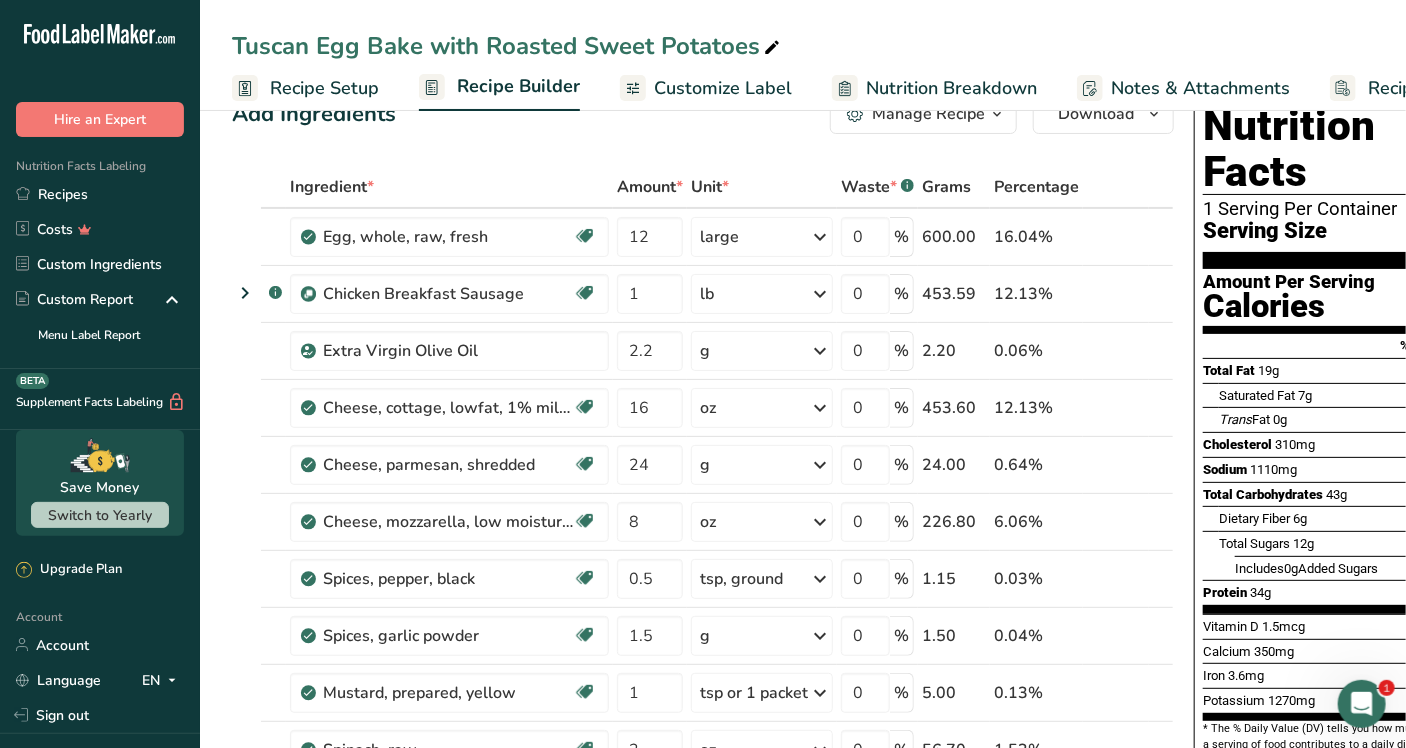 scroll, scrollTop: 0, scrollLeft: 0, axis: both 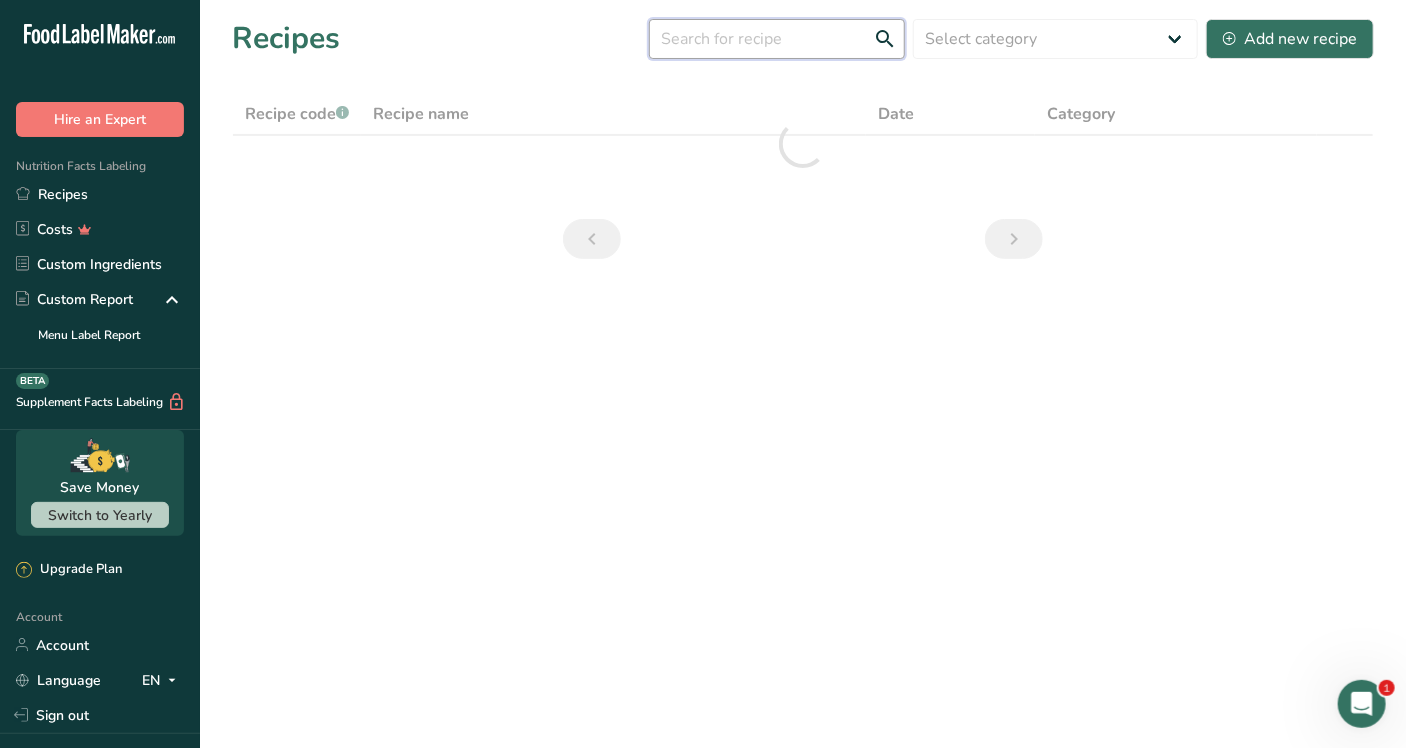 click at bounding box center [777, 39] 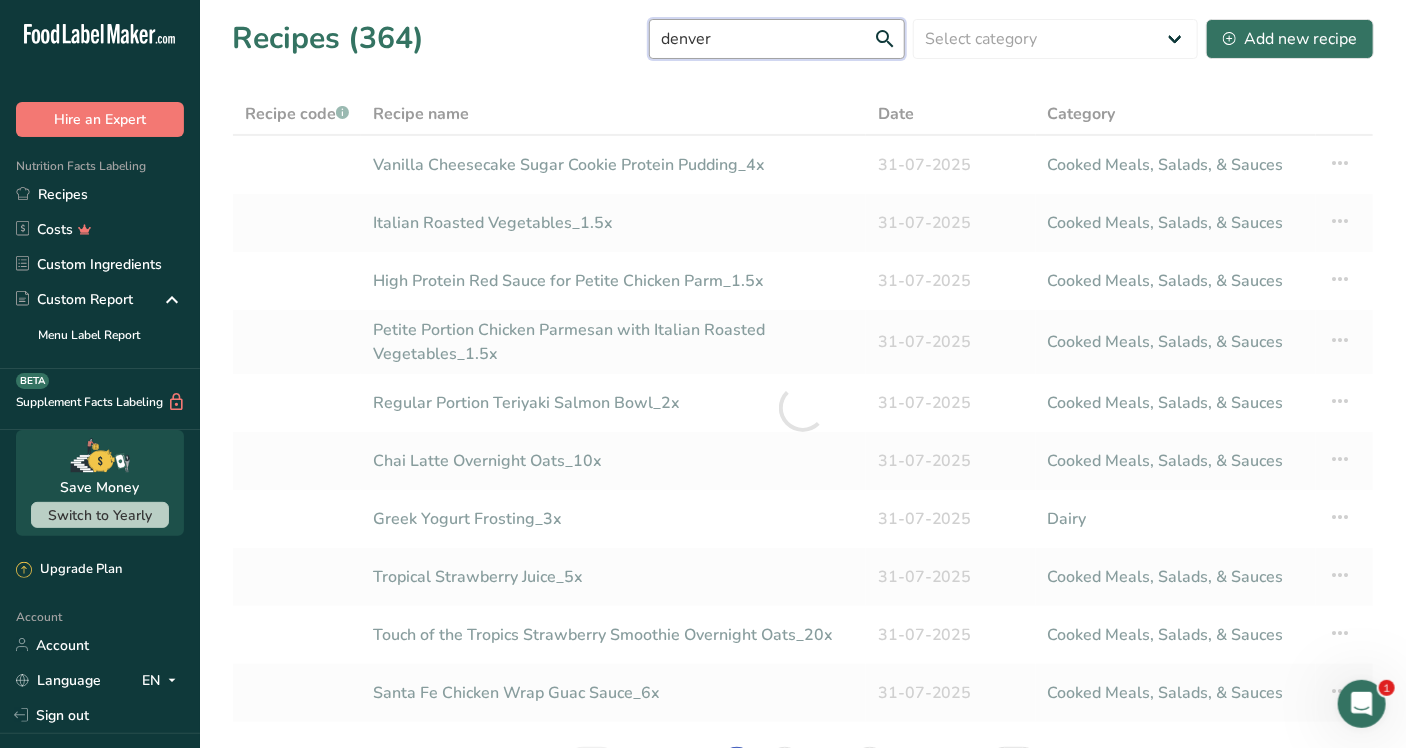 type on "denver" 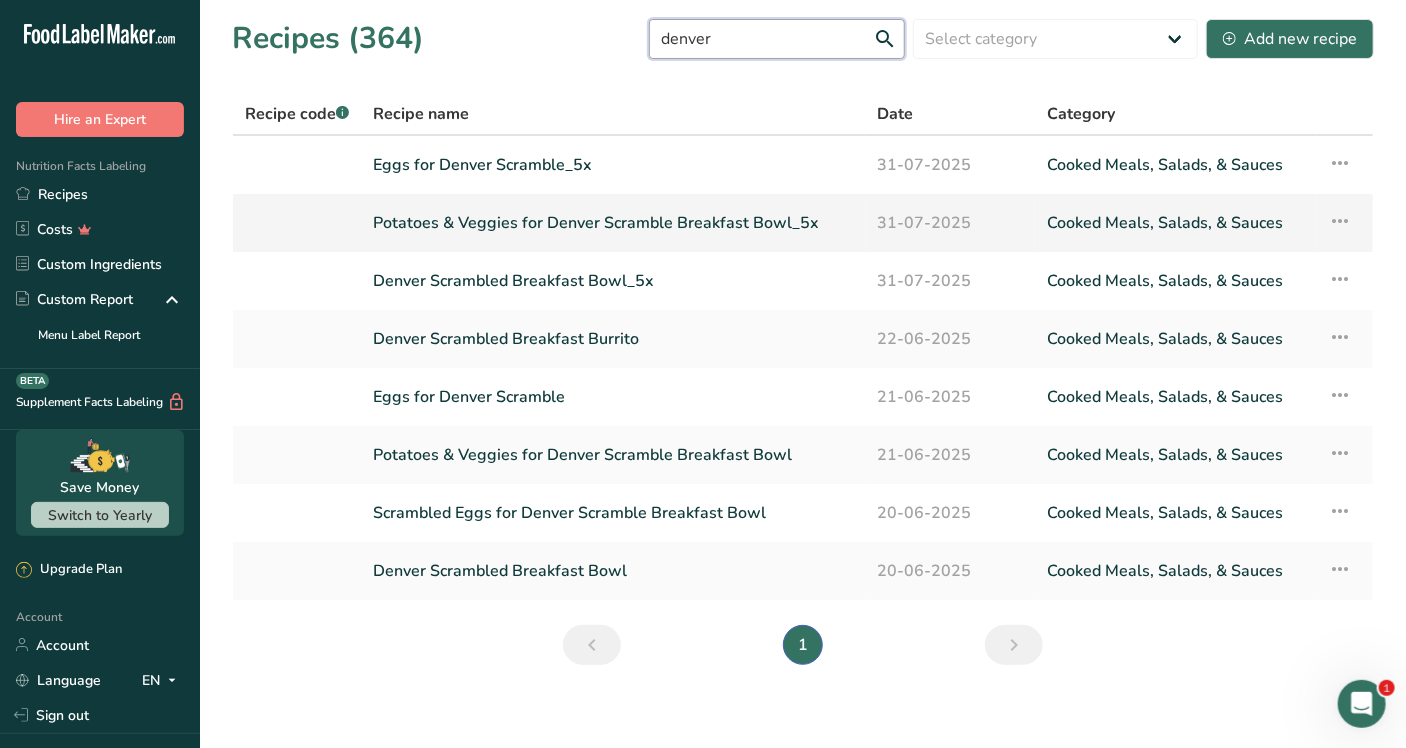 drag, startPoint x: 687, startPoint y: 43, endPoint x: 656, endPoint y: 235, distance: 194.4865 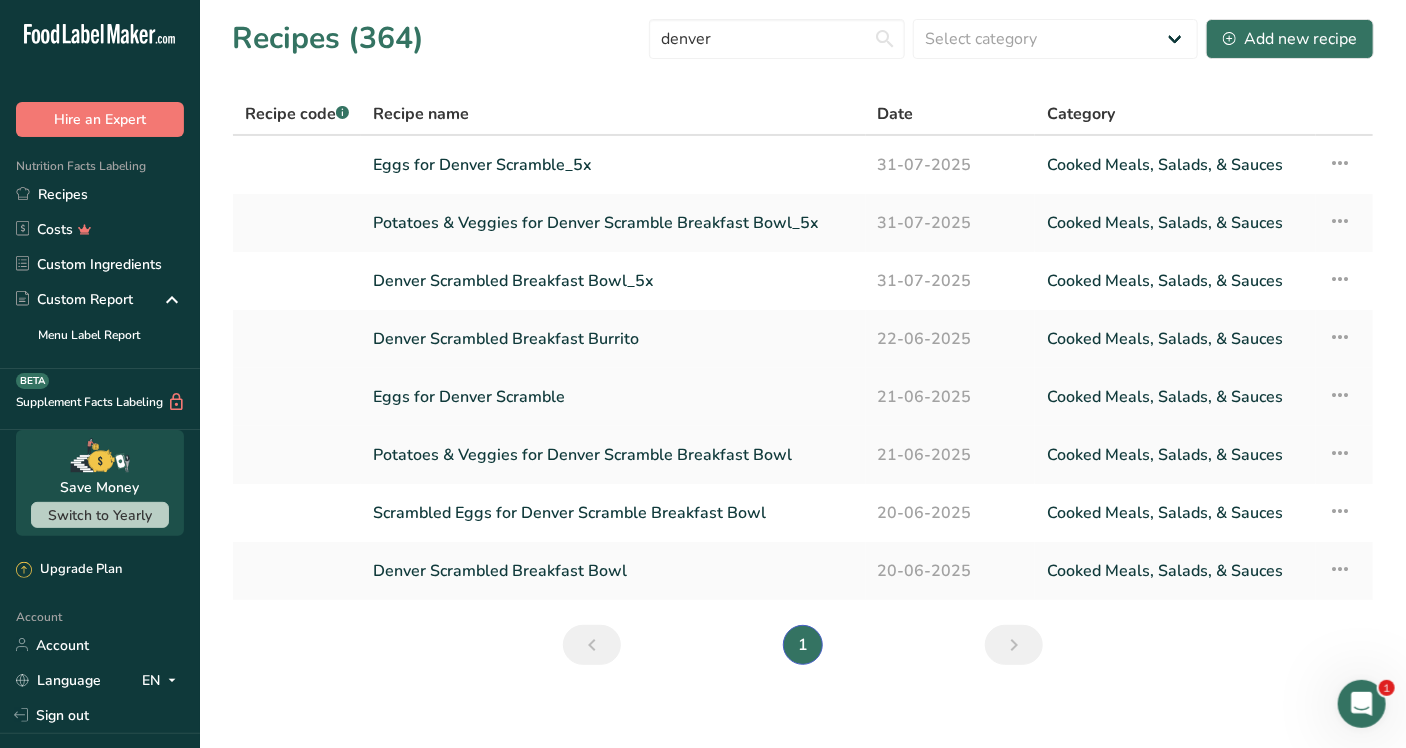 click on "Eggs for Denver Scramble" at bounding box center (613, 397) 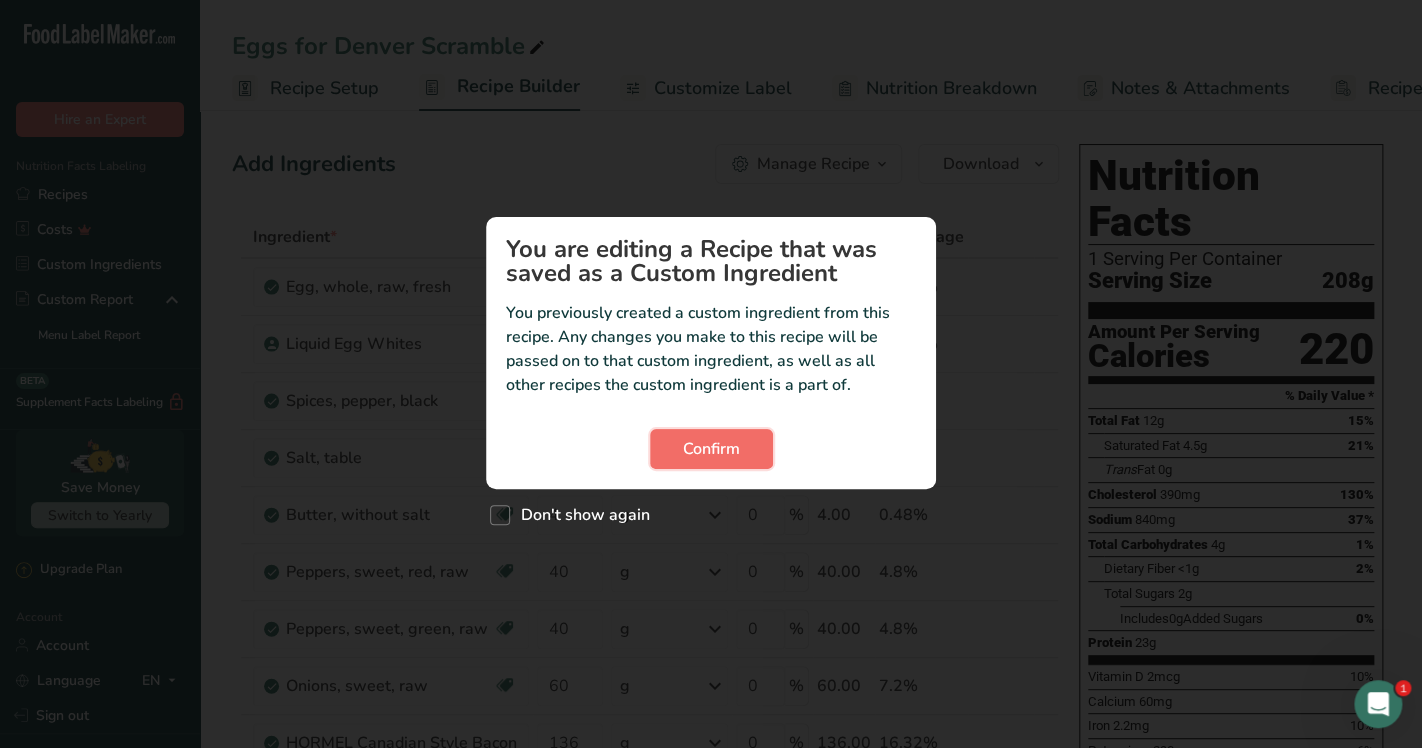 click on "Confirm" at bounding box center [711, 449] 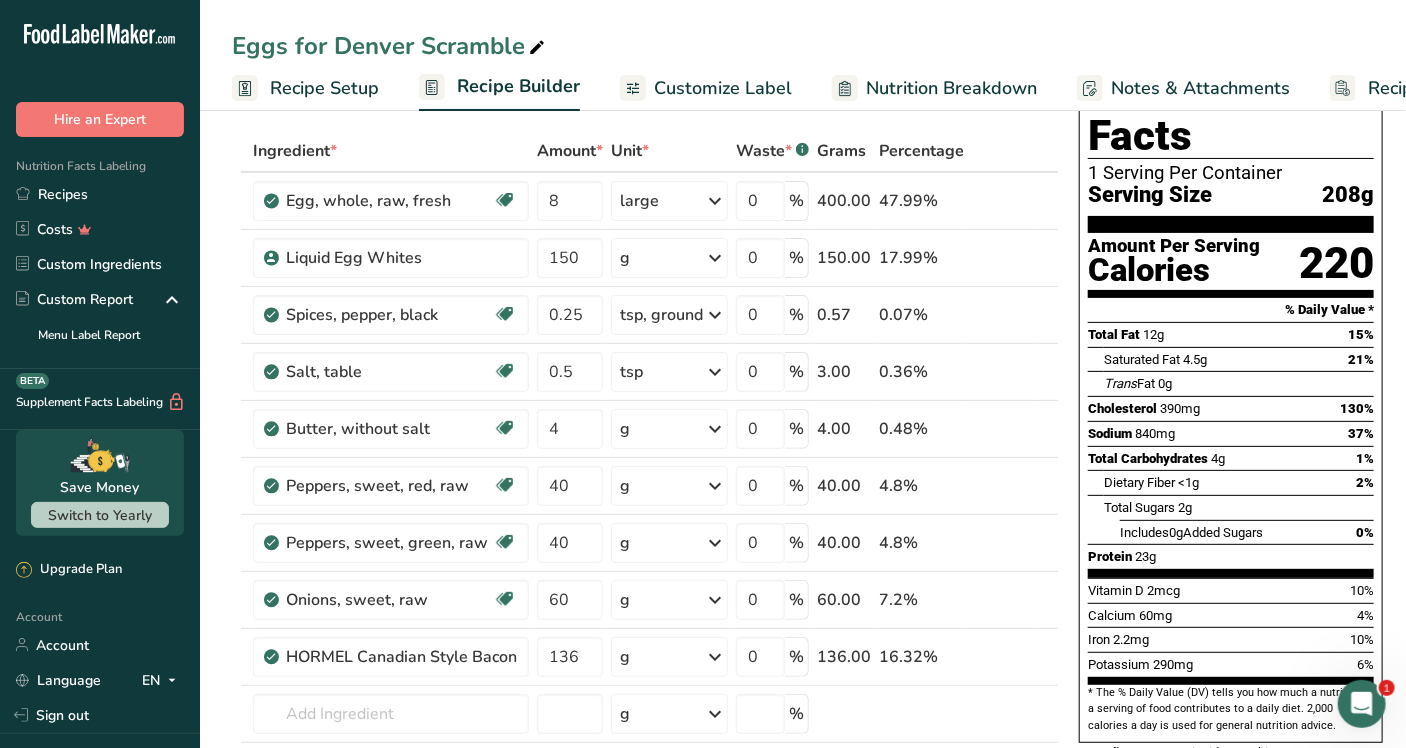 scroll, scrollTop: 94, scrollLeft: 0, axis: vertical 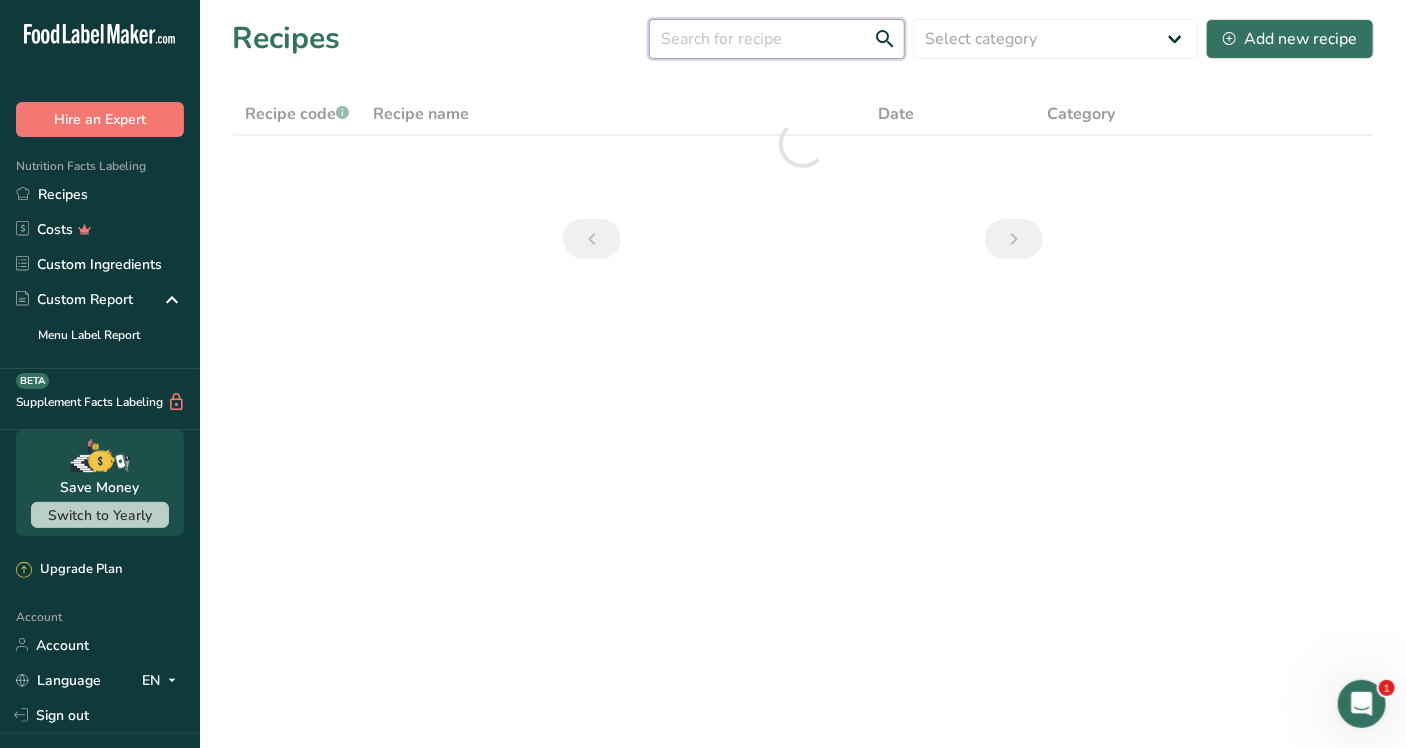 click at bounding box center (777, 39) 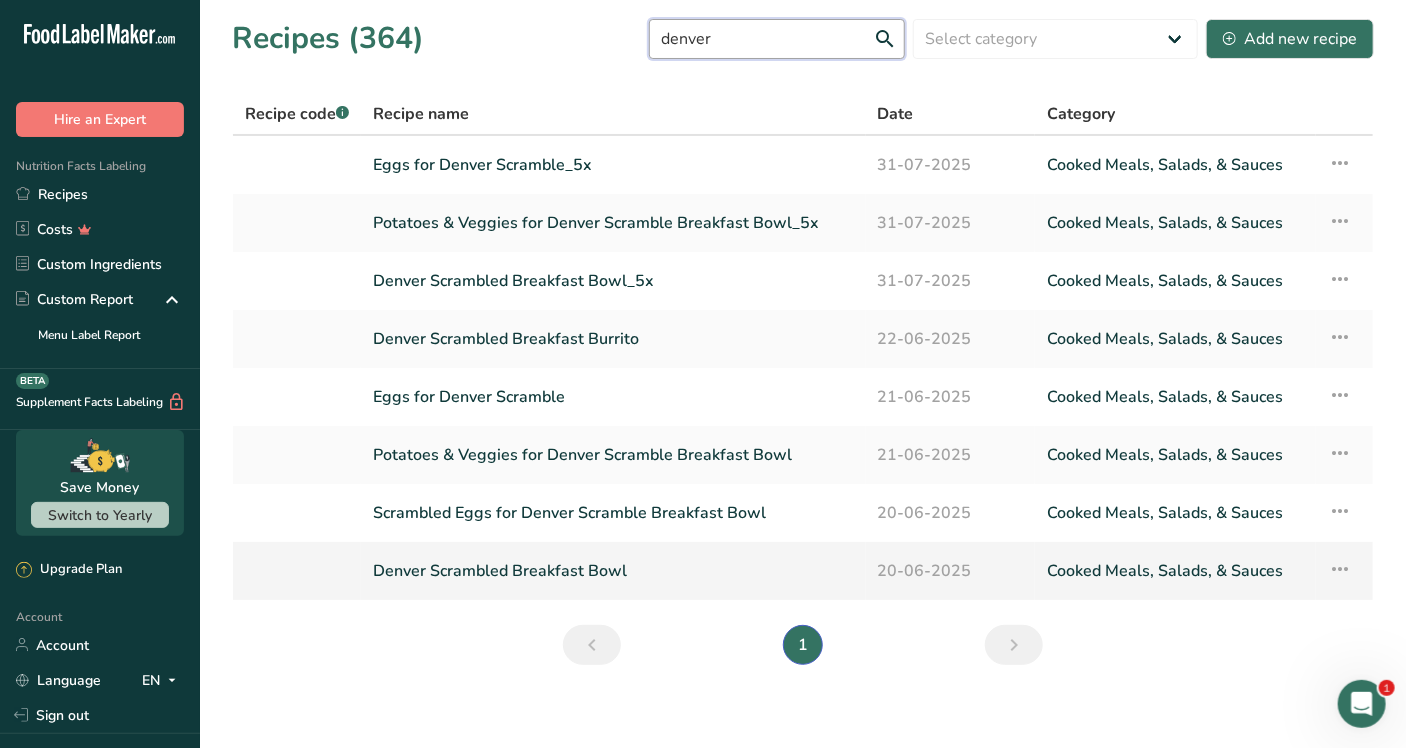 type on "denver" 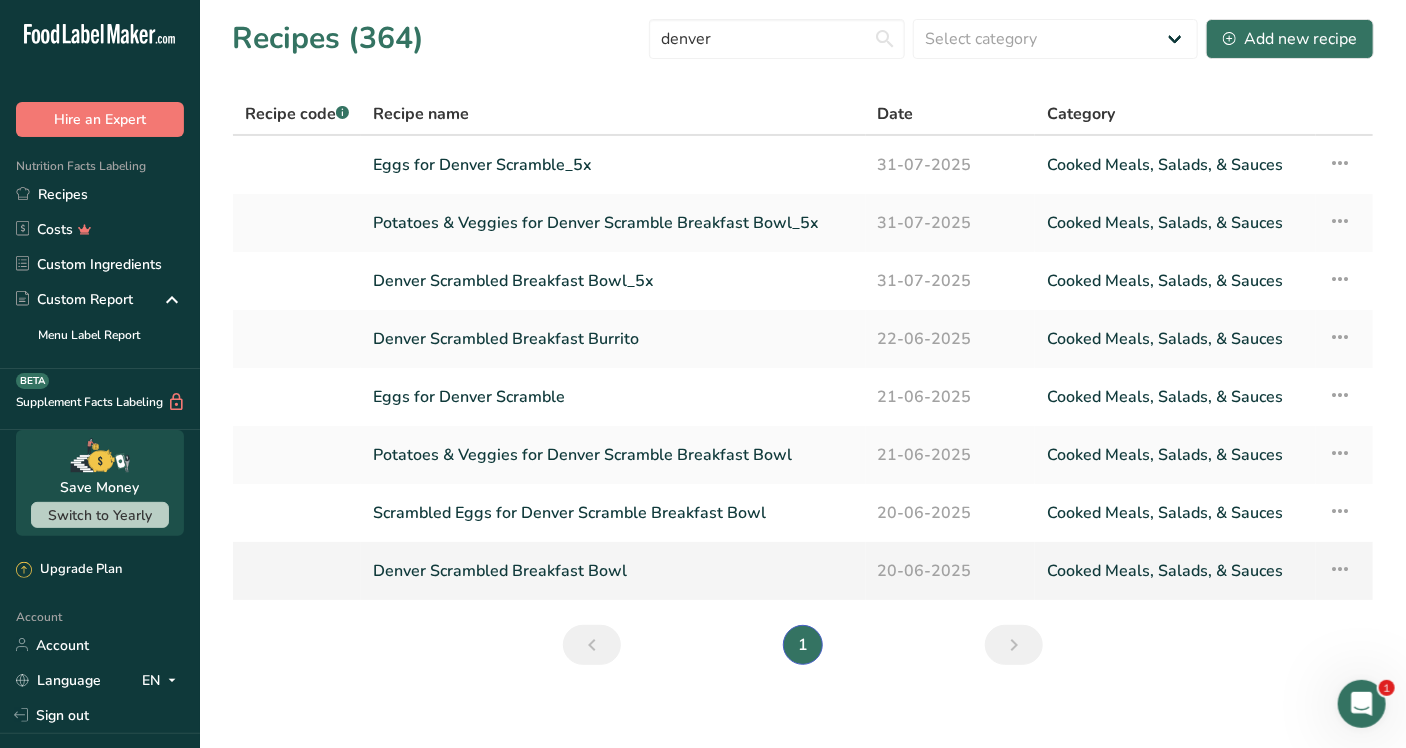 click on "Denver Scrambled Breakfast Bowl" at bounding box center (613, 571) 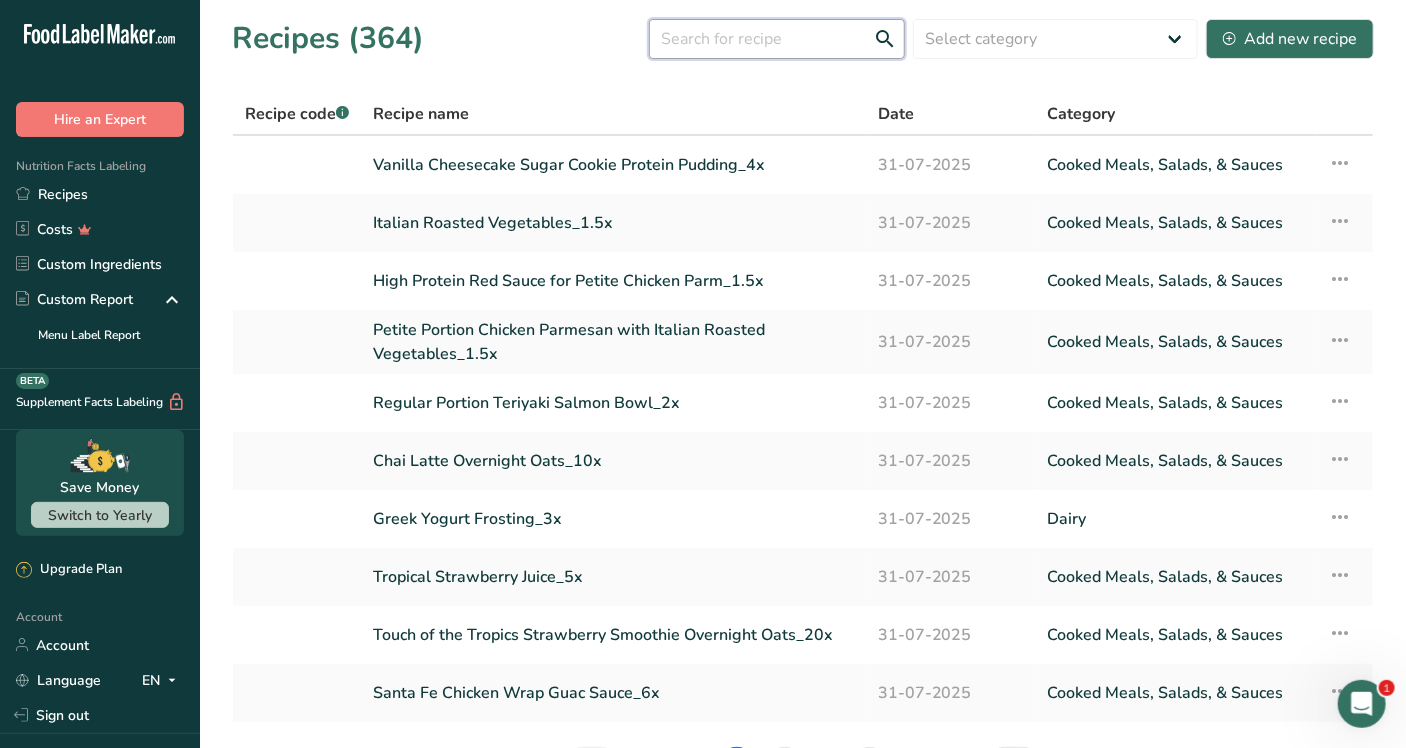 click at bounding box center [777, 39] 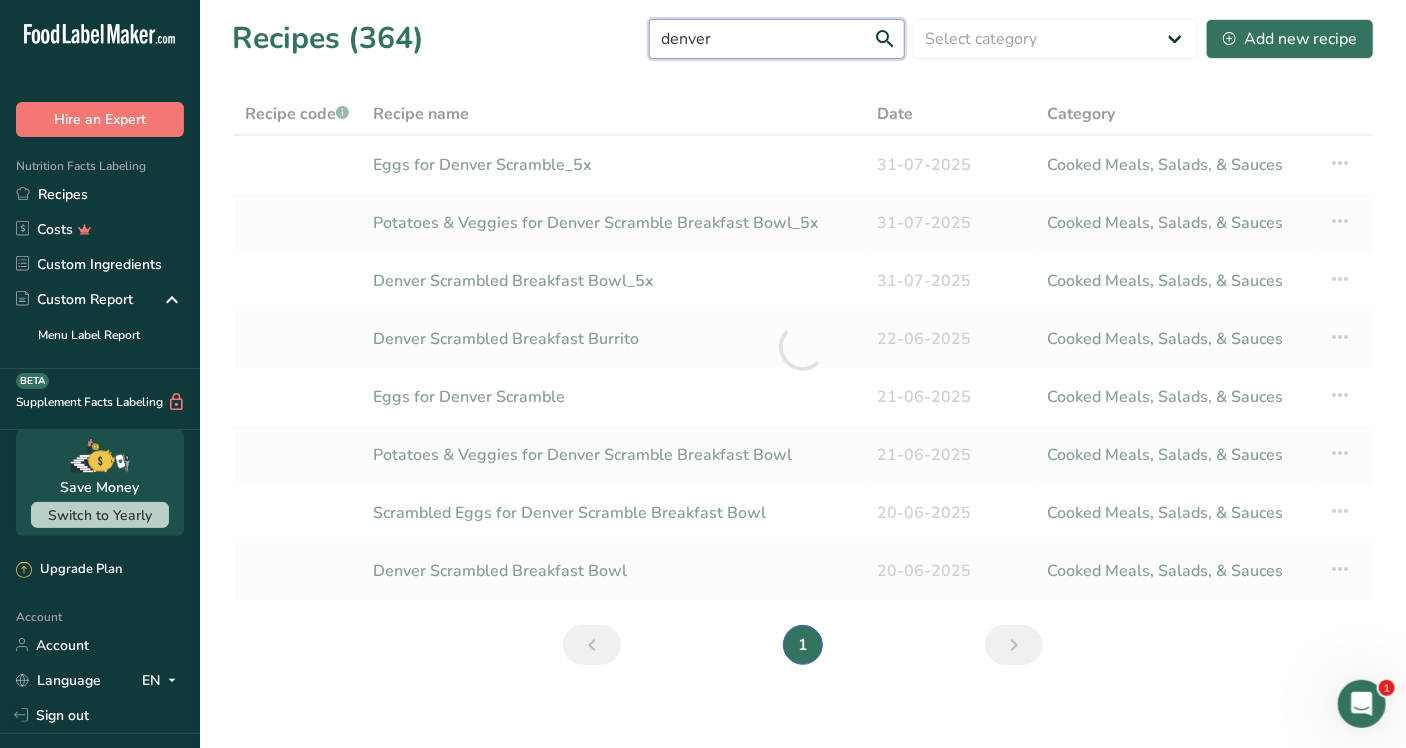 type on "denver" 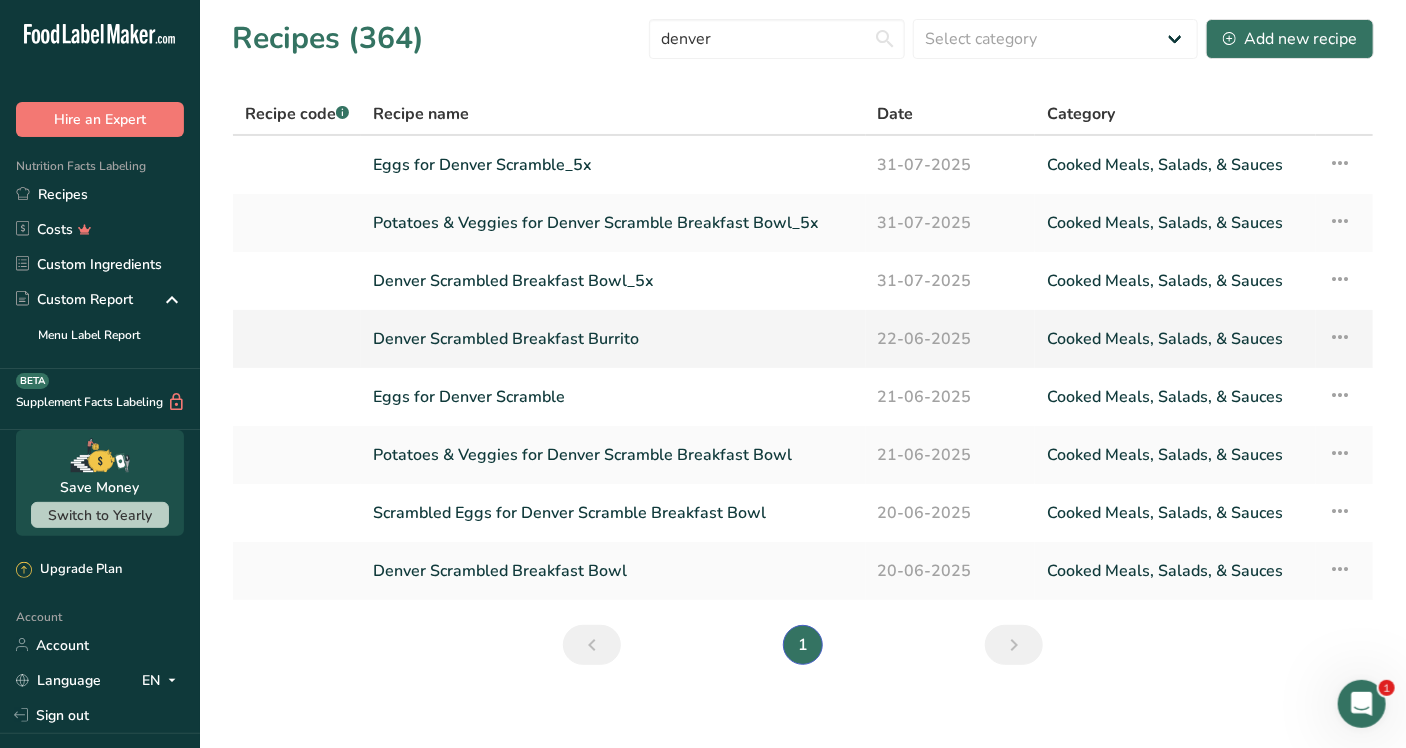 click on "Denver Scrambled Breakfast Burrito" at bounding box center (613, 339) 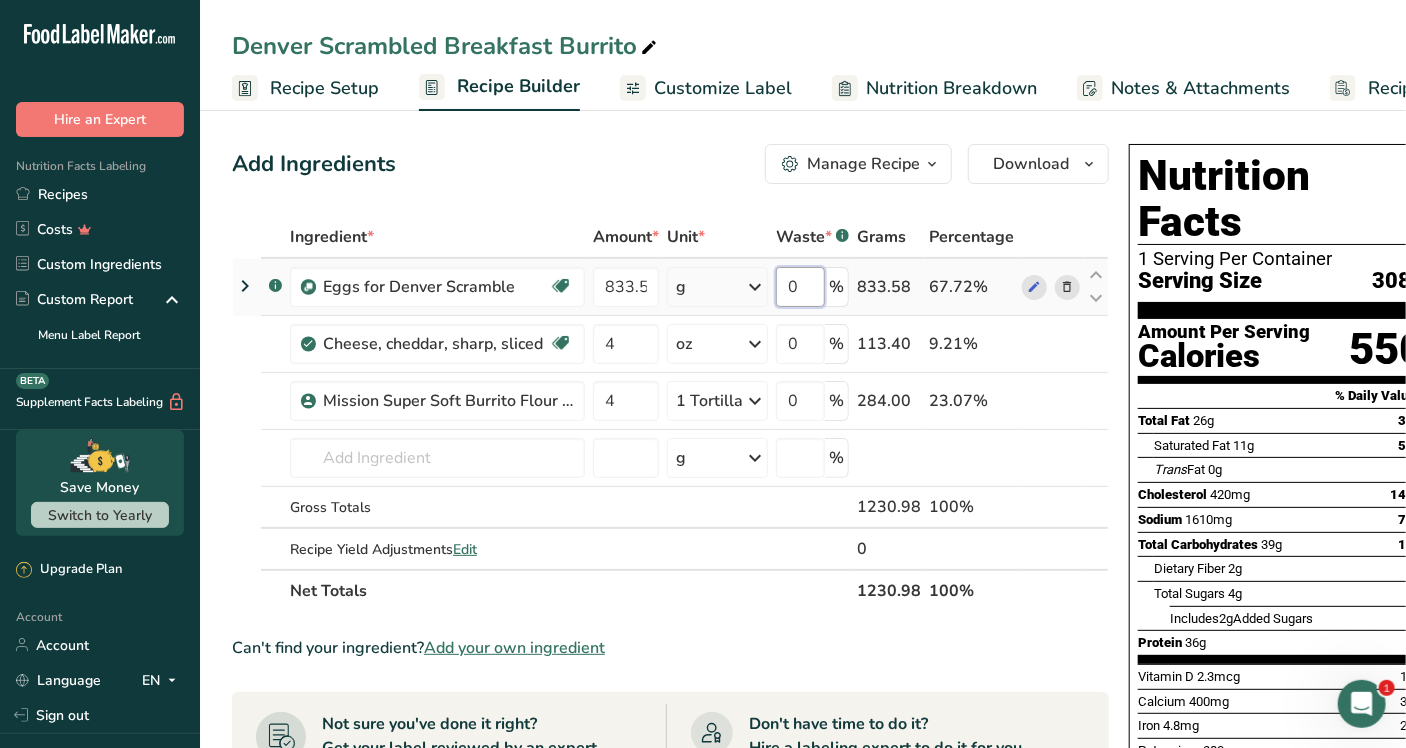 click on "0" at bounding box center [800, 287] 